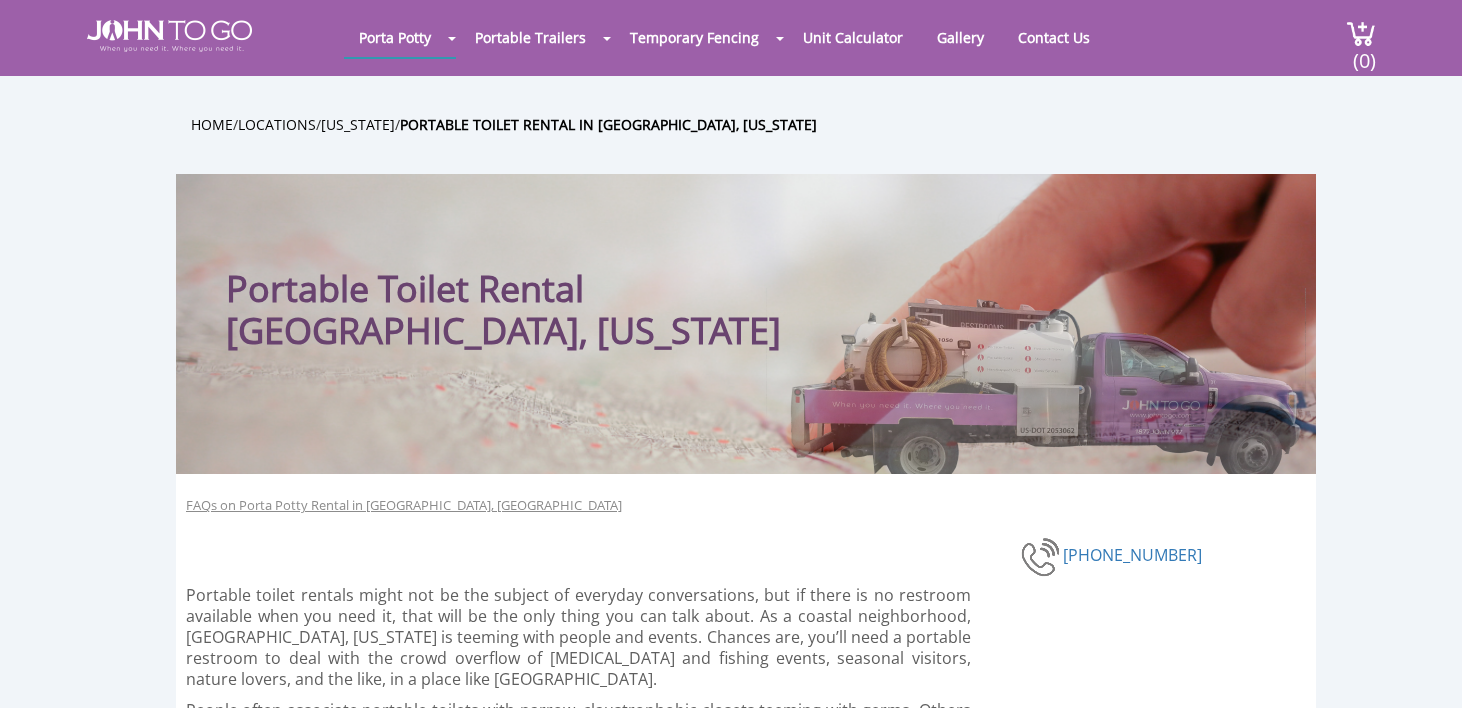 scroll, scrollTop: 0, scrollLeft: 0, axis: both 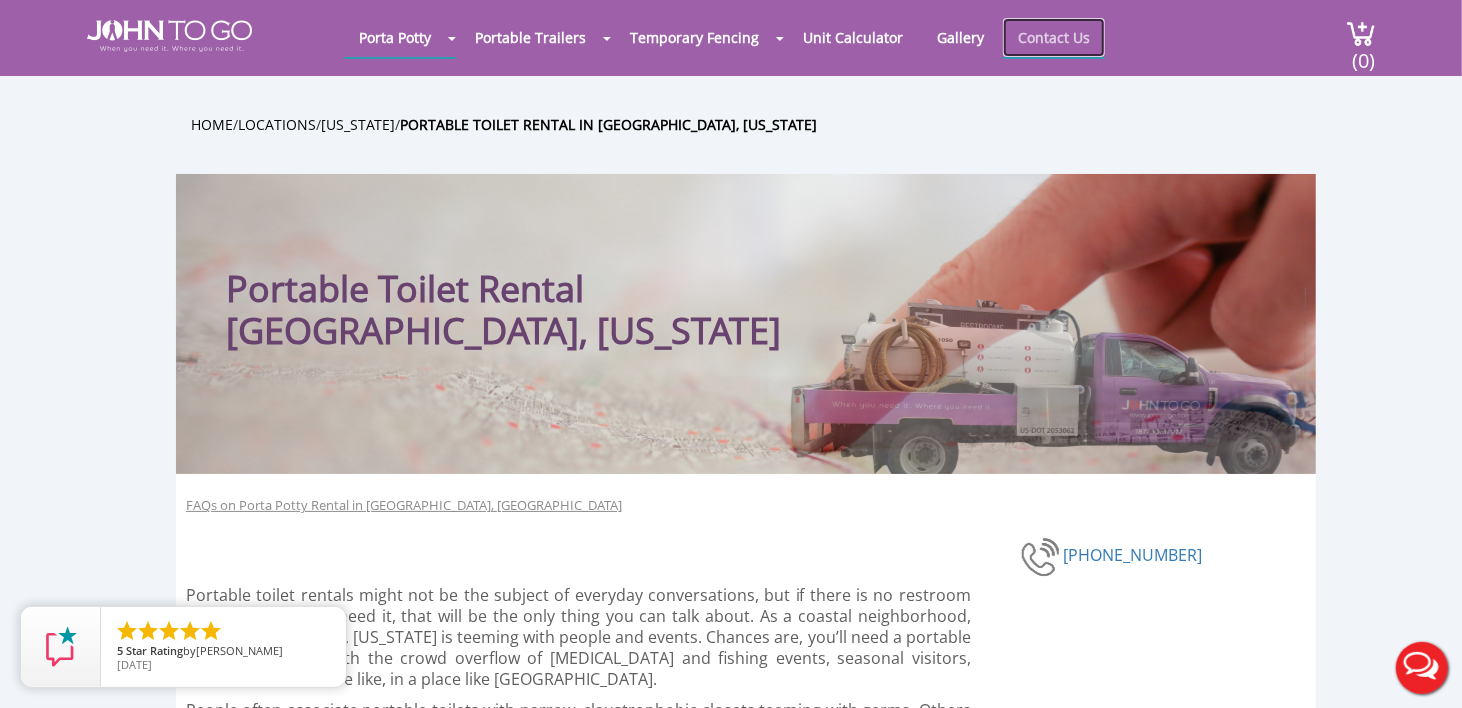 click on "Contact Us" at bounding box center [1054, 37] 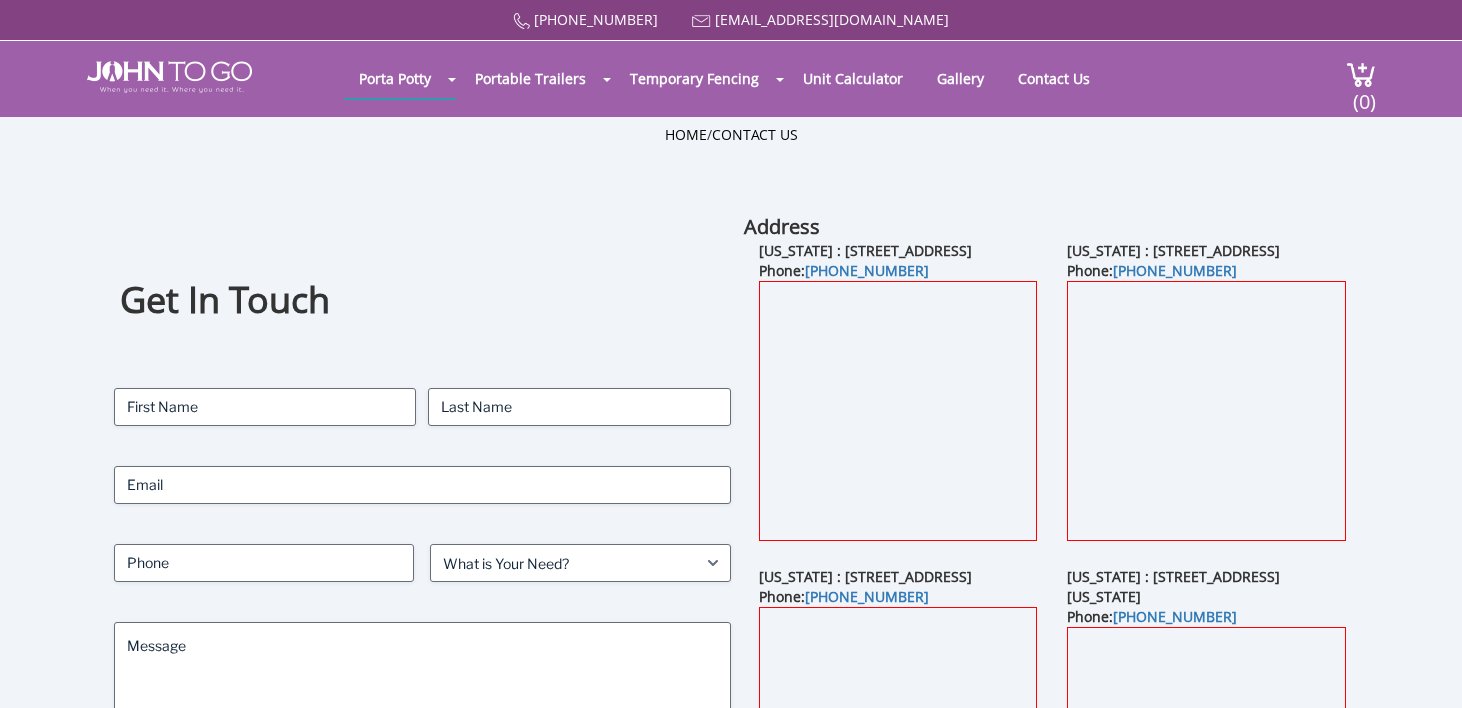 scroll, scrollTop: 0, scrollLeft: 0, axis: both 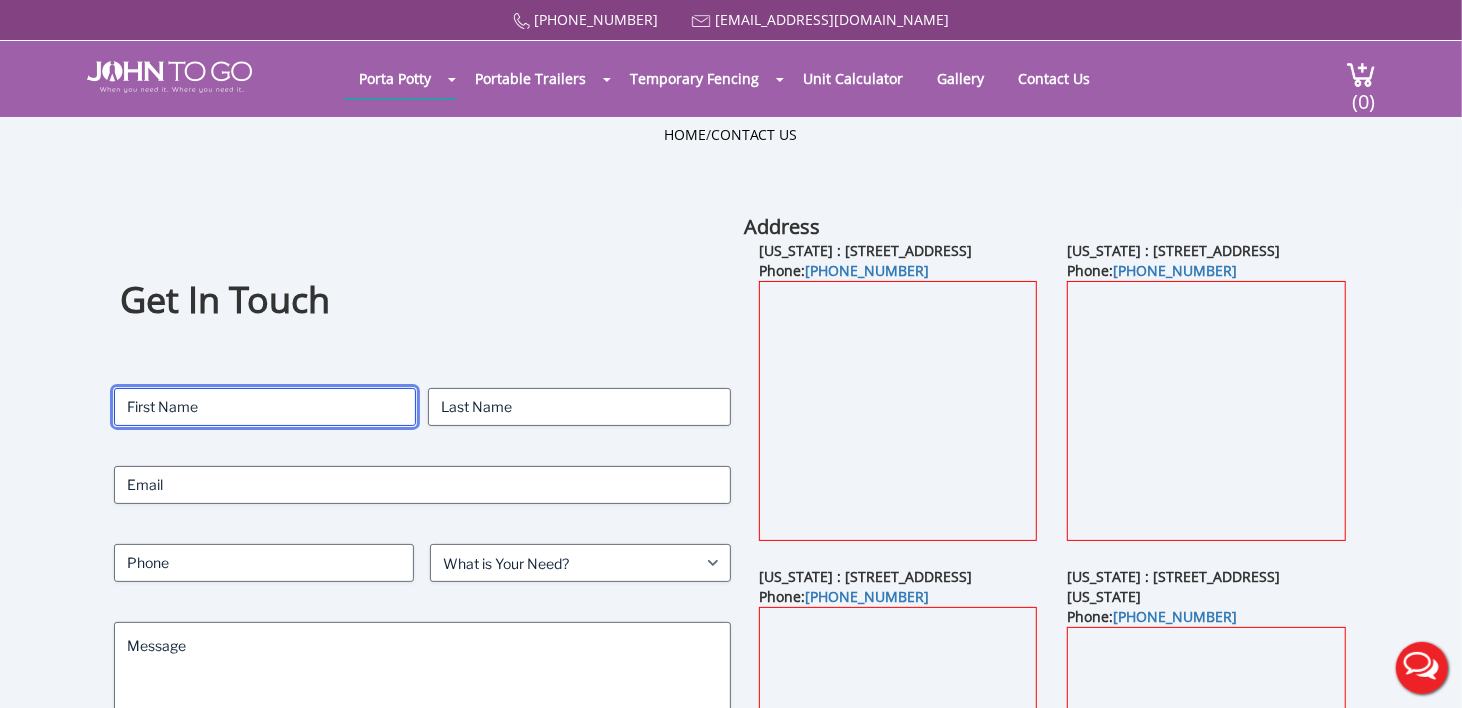 click on "First" at bounding box center [265, 407] 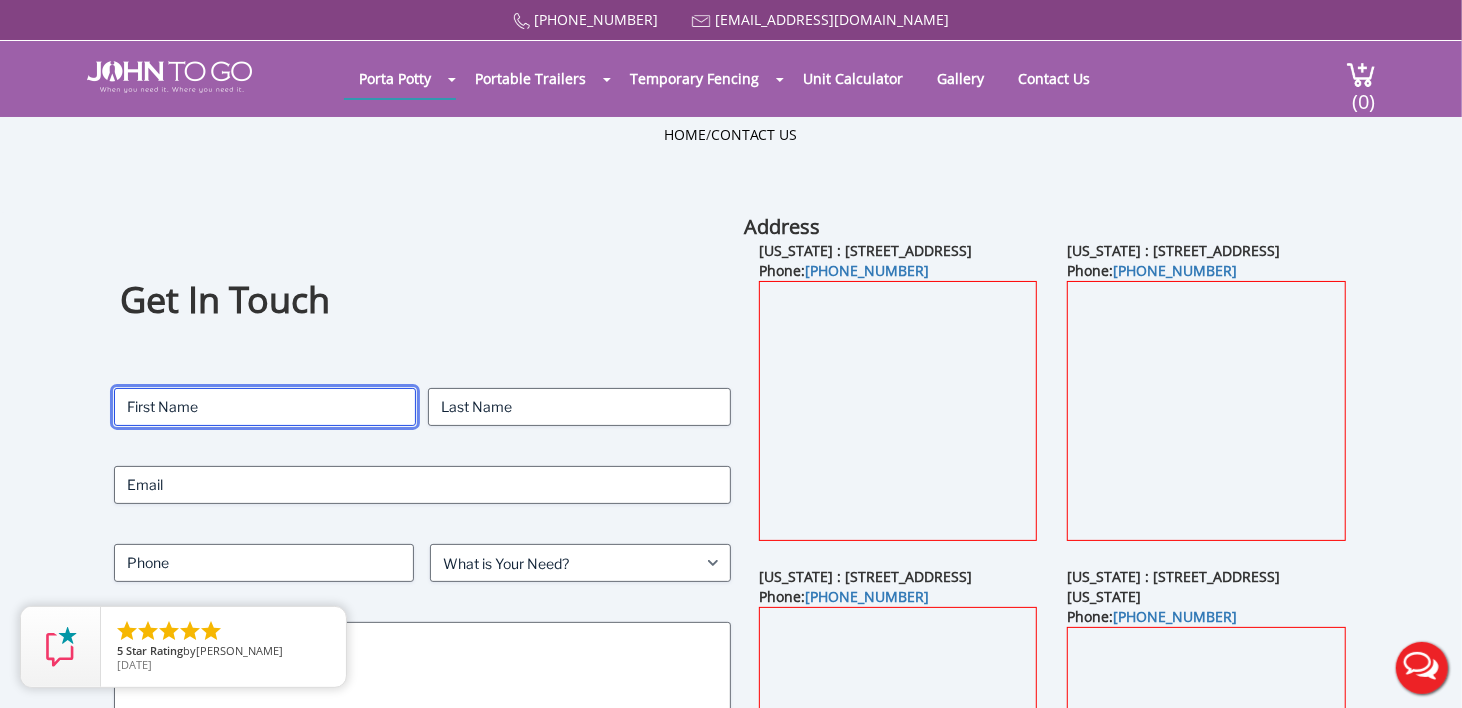 type on "[PERSON_NAME]" 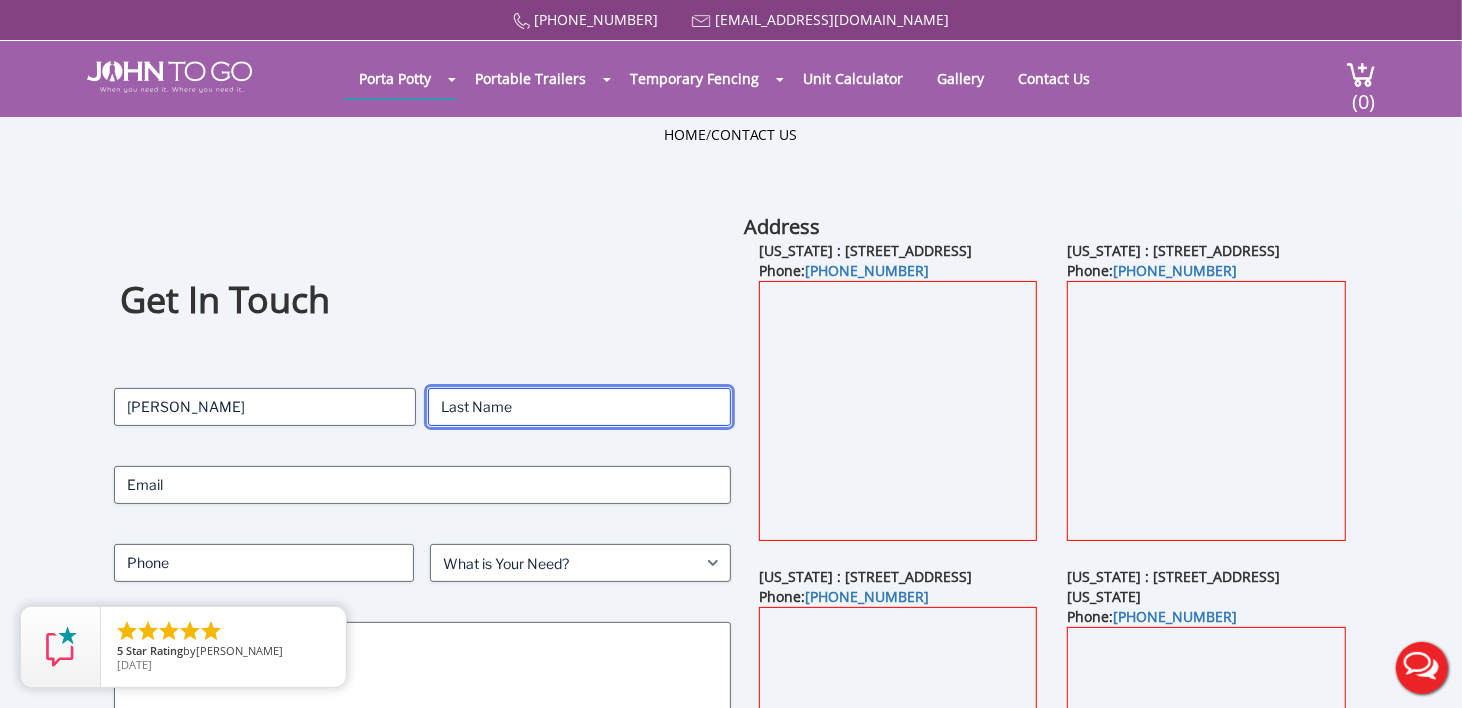 type on "[PERSON_NAME]" 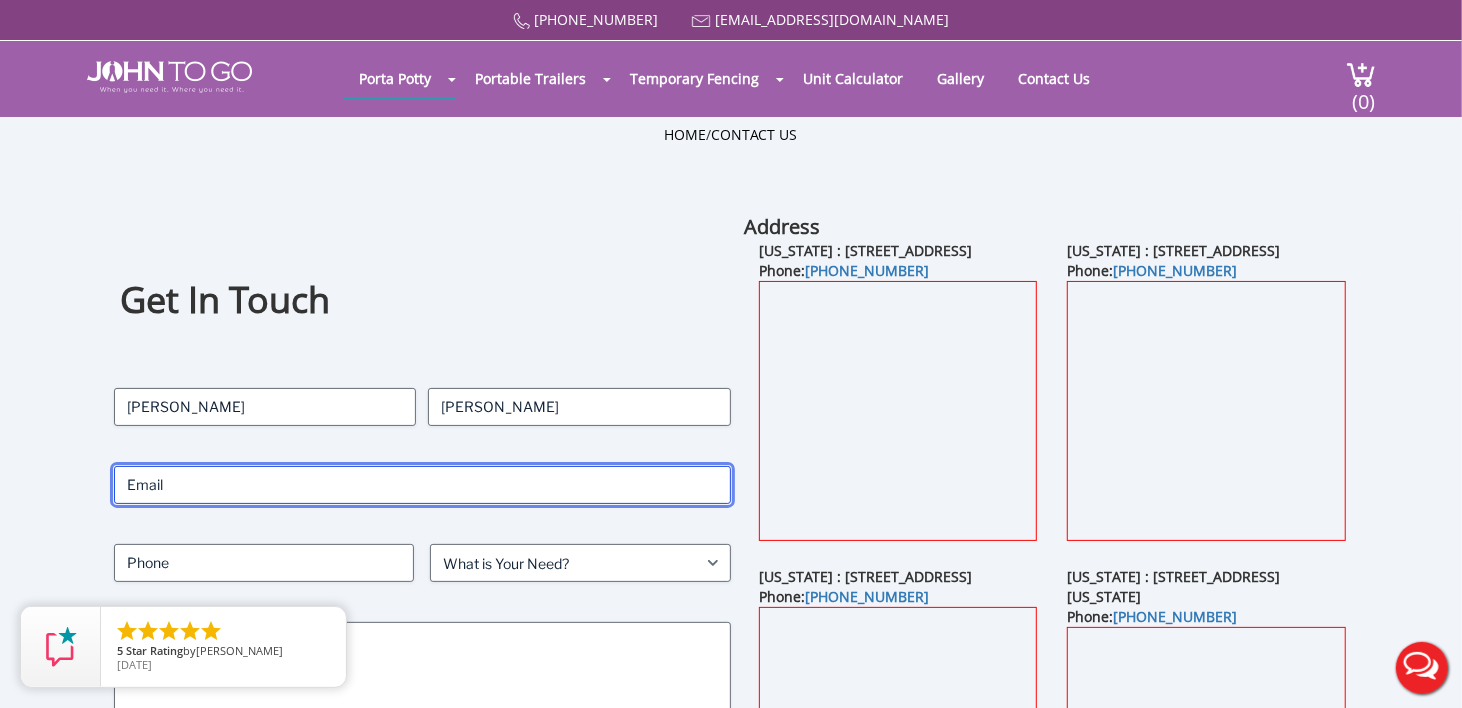 click on "Email" at bounding box center (422, 485) 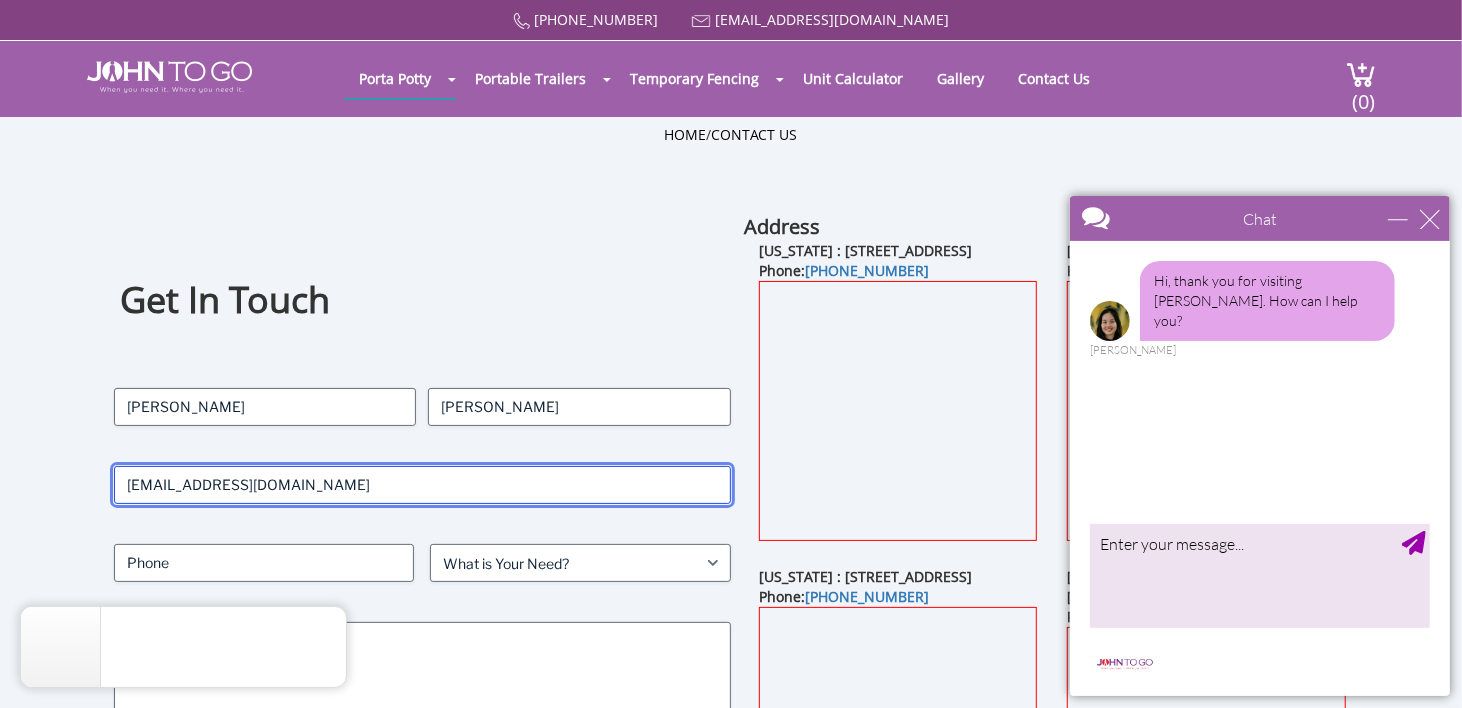 type on "[EMAIL_ADDRESS][DOMAIN_NAME]" 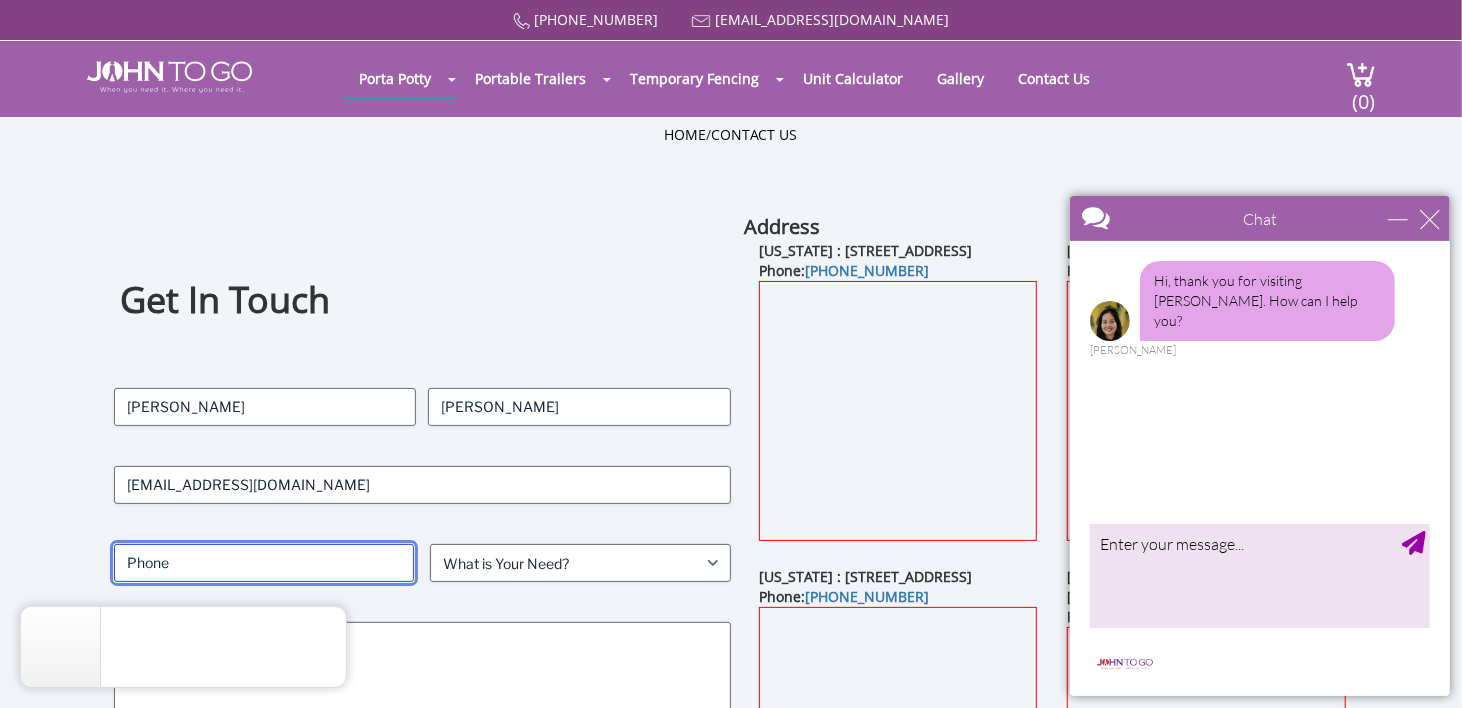 click on "Phone" at bounding box center (264, 563) 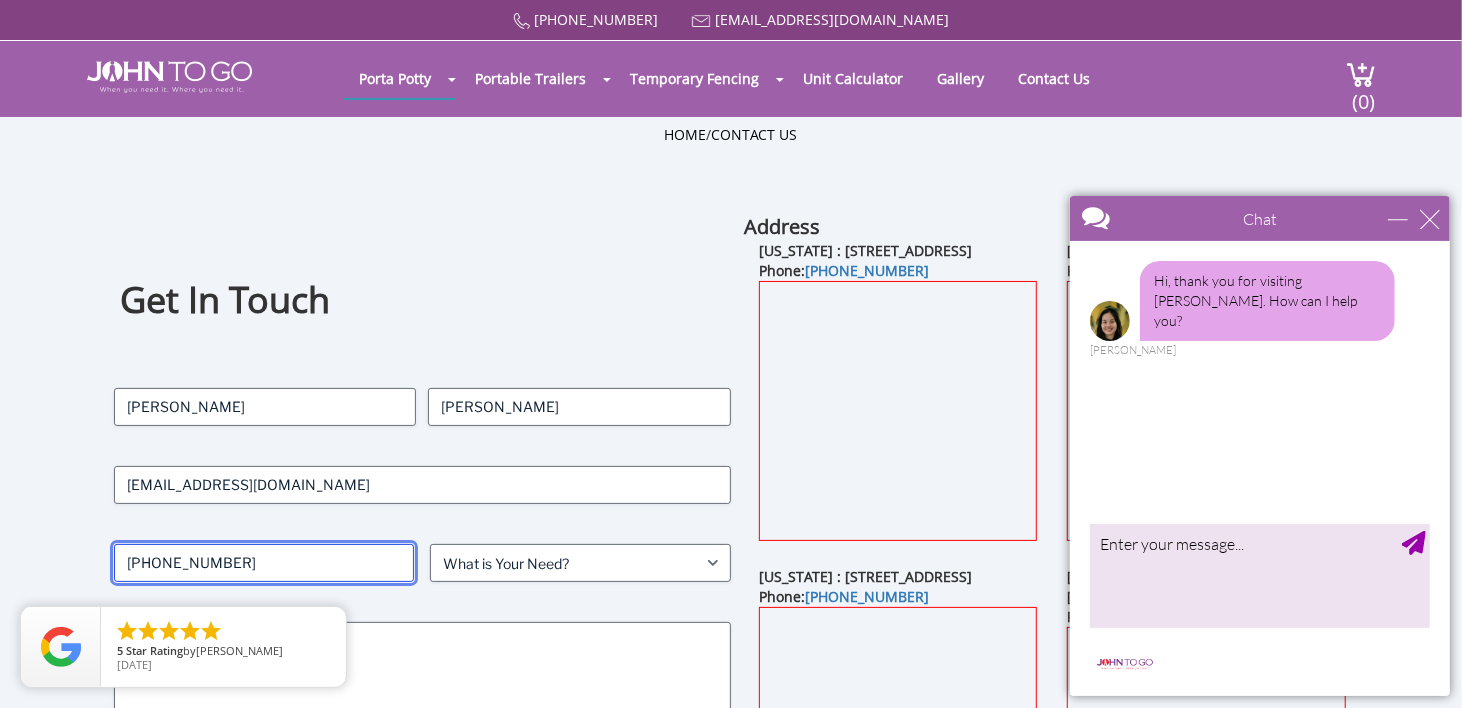 type on "[PHONE_NUMBER]" 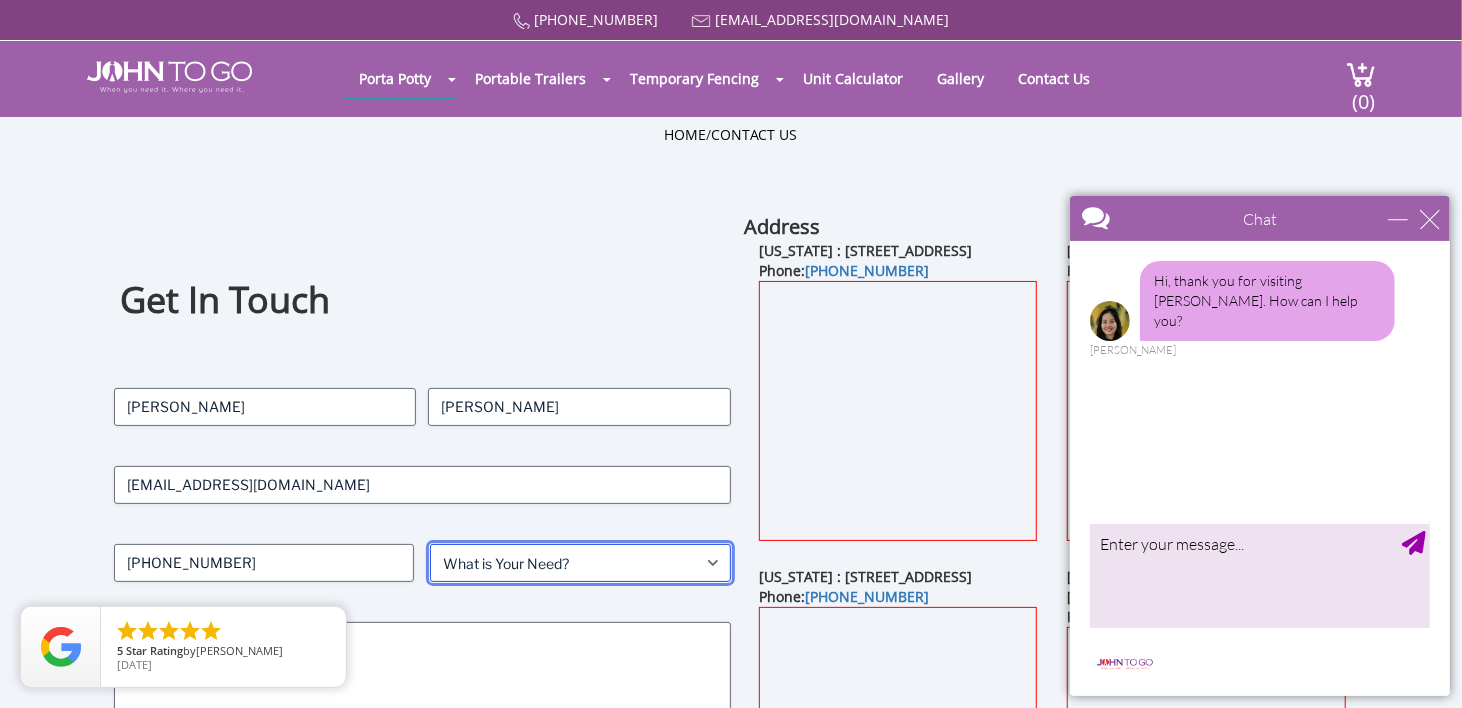 click on "What is Your Need? Business Residential Government Event" at bounding box center [580, 563] 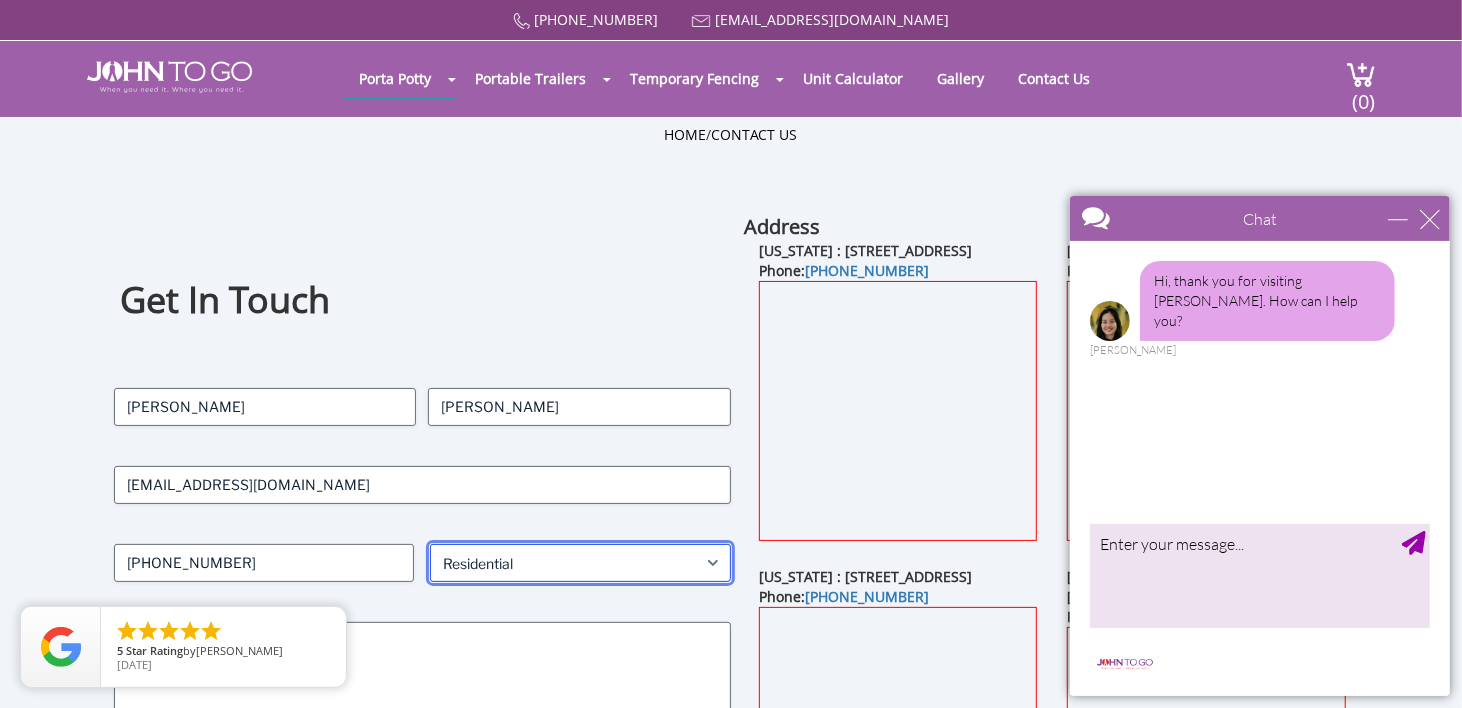 click on "What is Your Need? Business Residential Government Event" at bounding box center [580, 563] 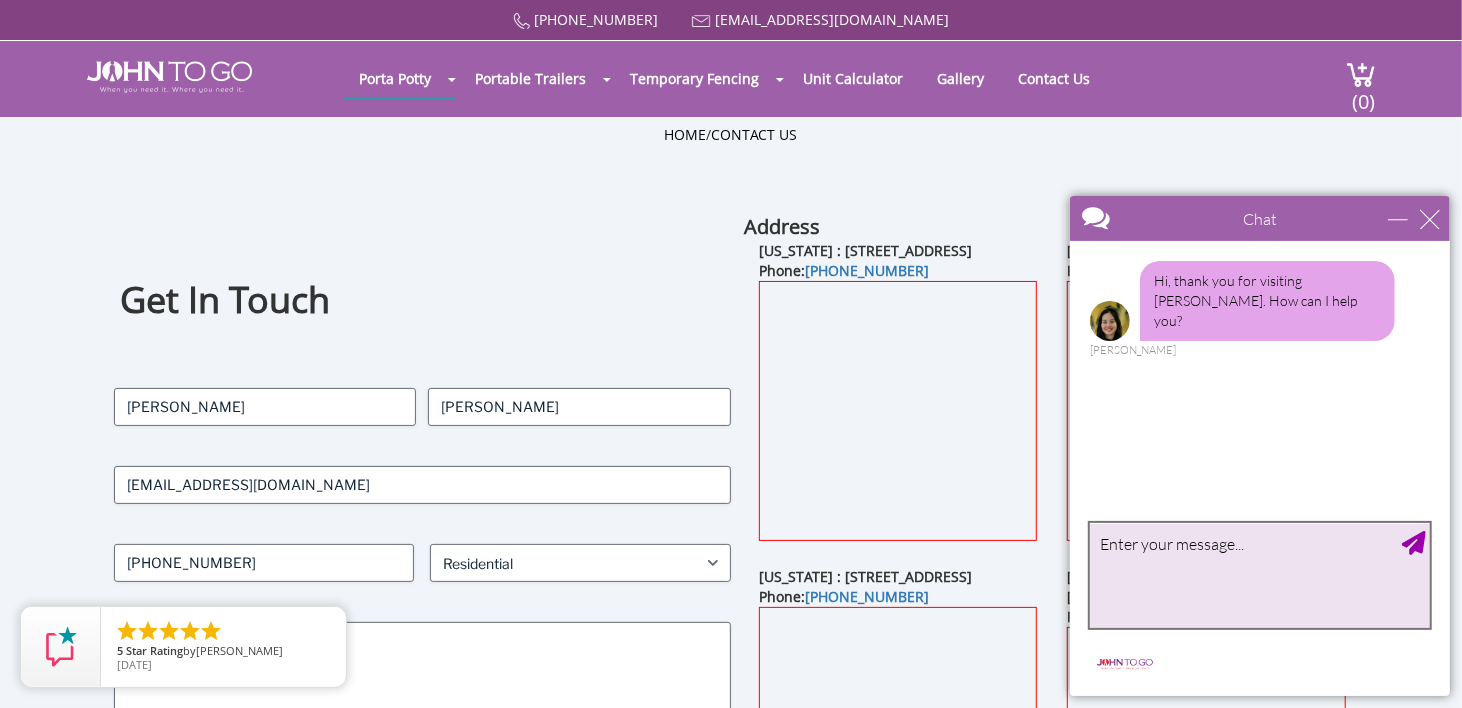 click at bounding box center [1259, 574] 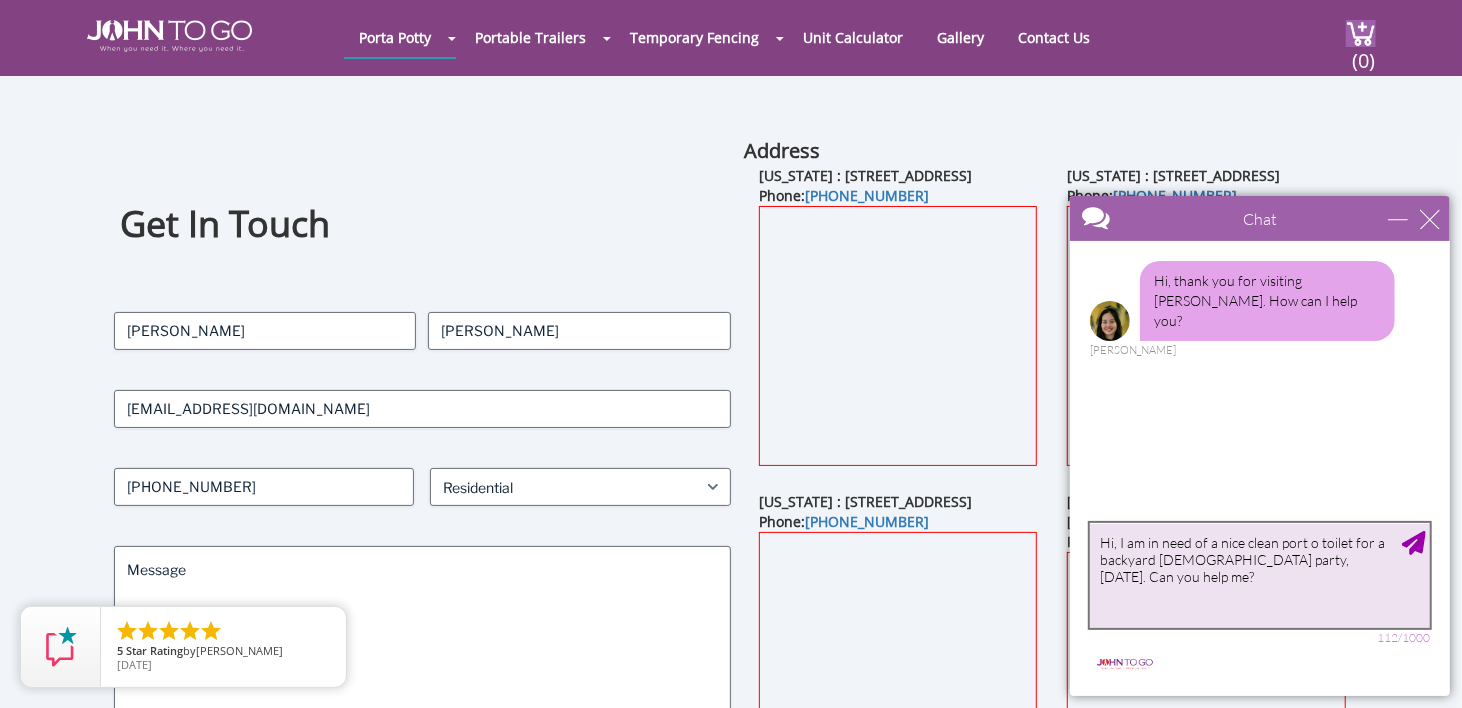 scroll, scrollTop: 300, scrollLeft: 0, axis: vertical 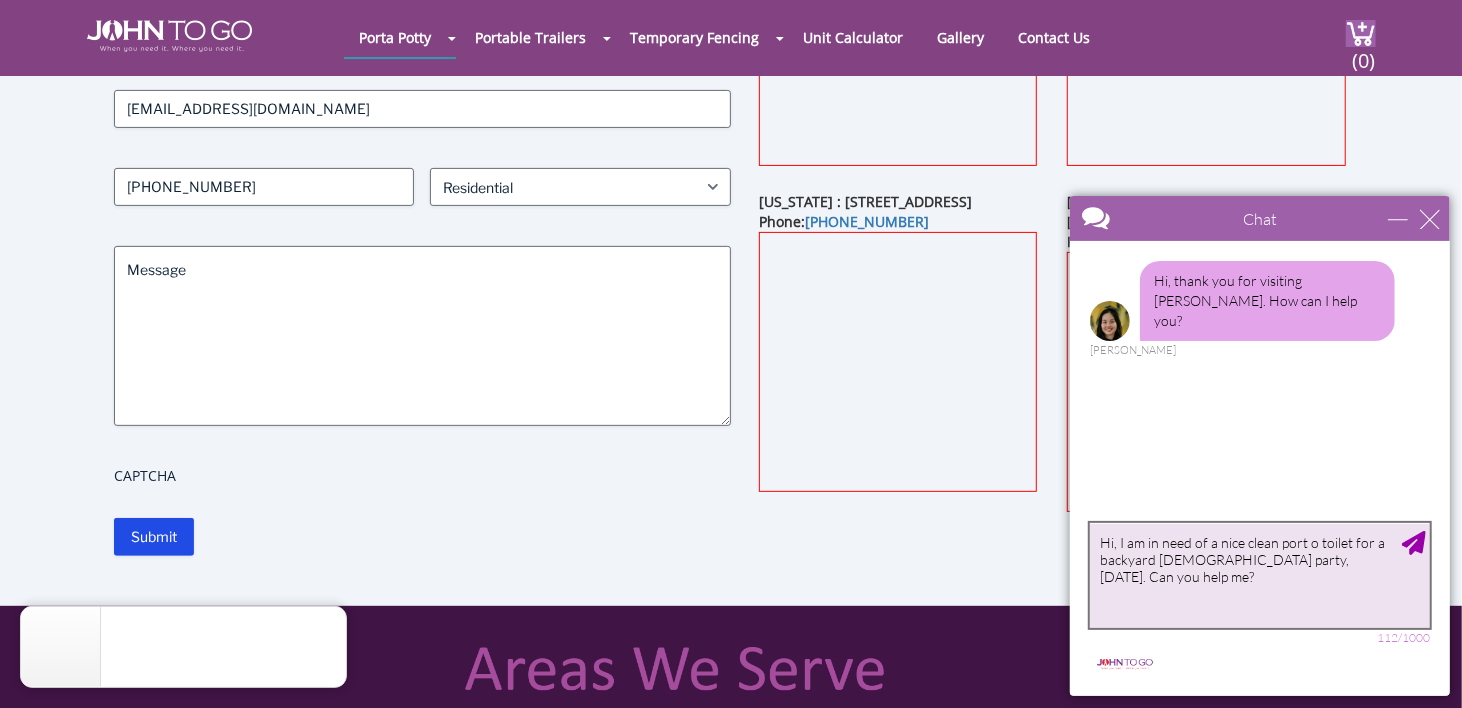 type on "Hi, I am in need of a nice clean port o toilet for a backyard [DEMOGRAPHIC_DATA] party, [DATE]. Can you help me?" 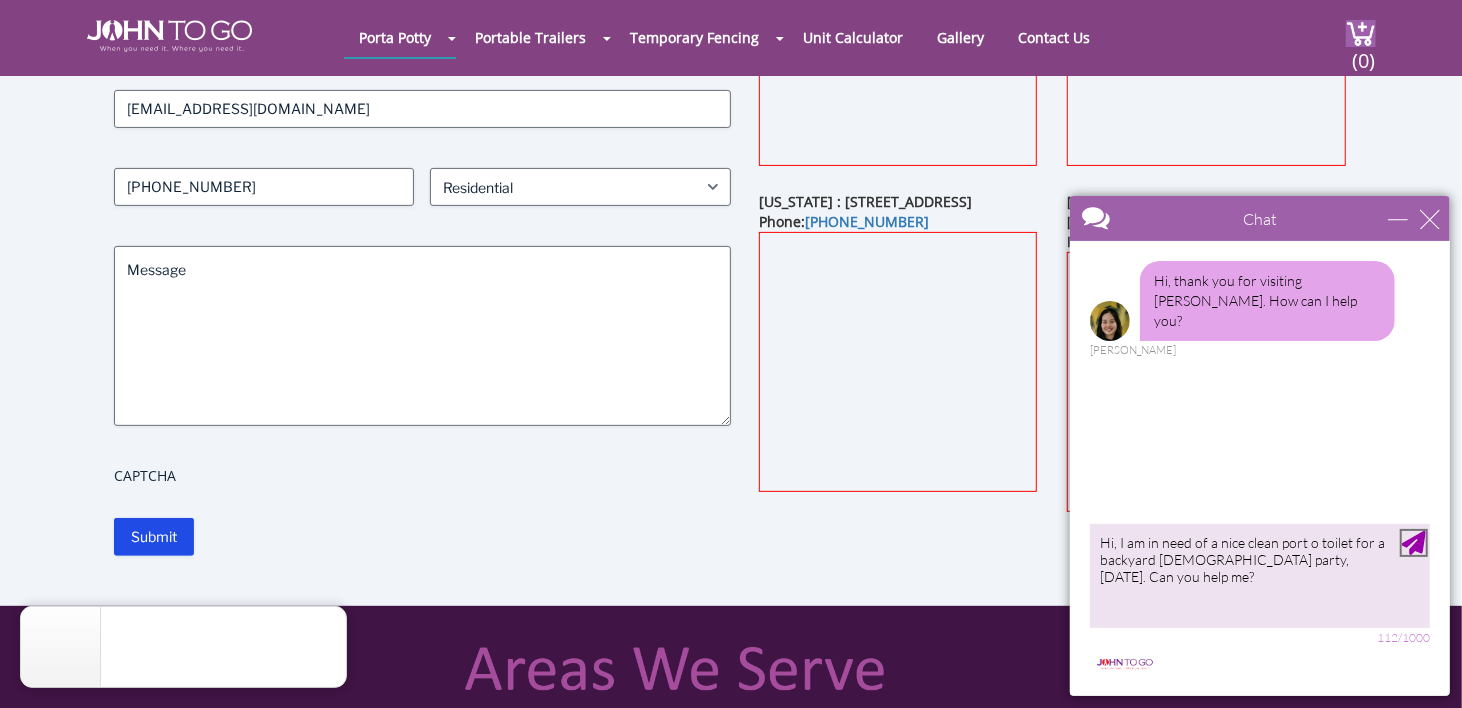 click at bounding box center (1413, 542) 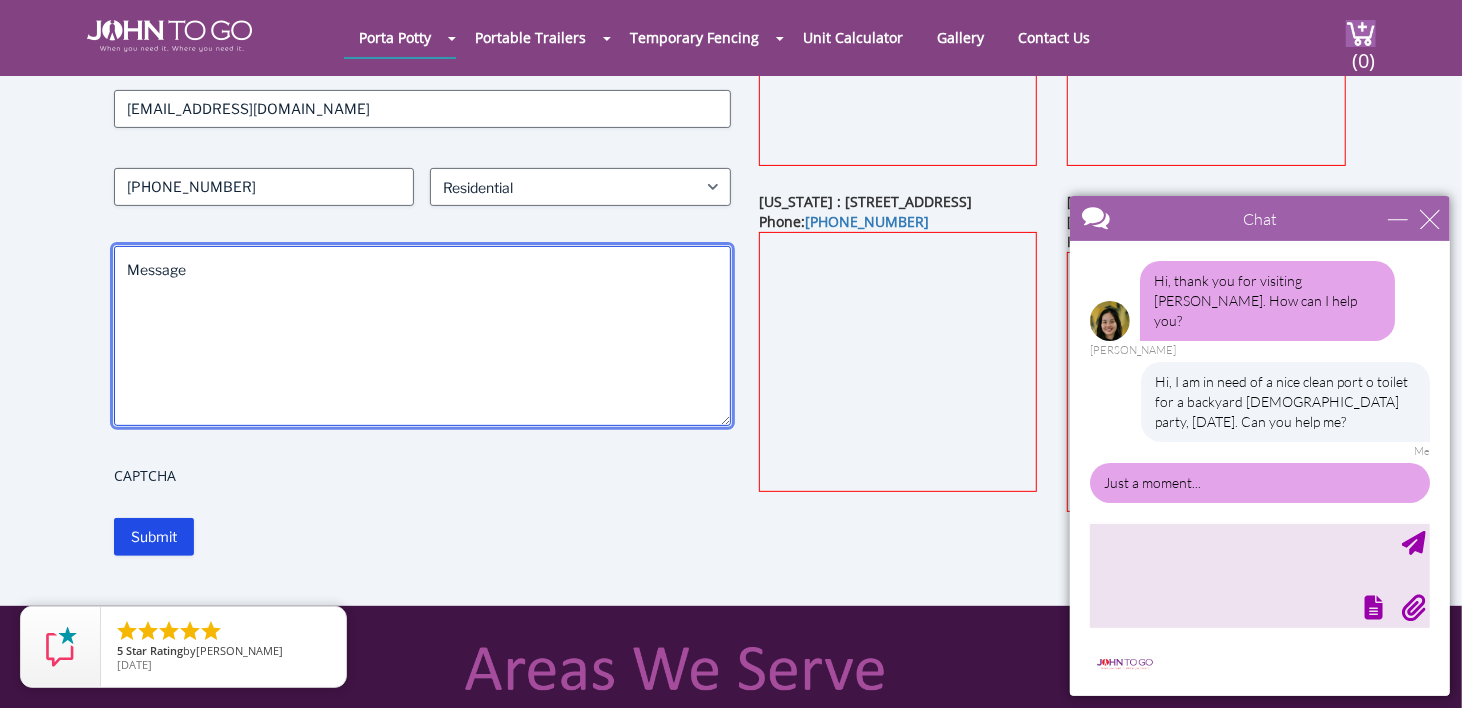 click on "Message" at bounding box center (422, 336) 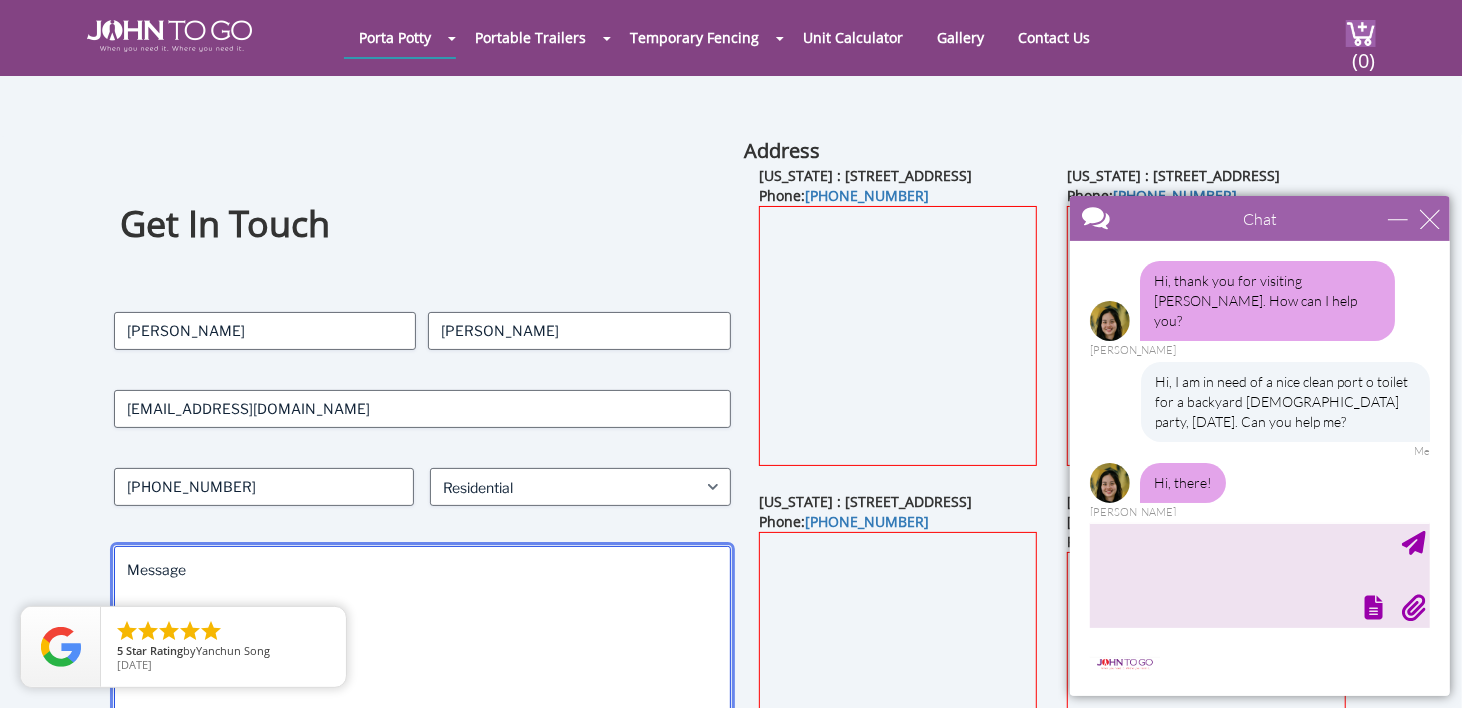 scroll, scrollTop: 200, scrollLeft: 0, axis: vertical 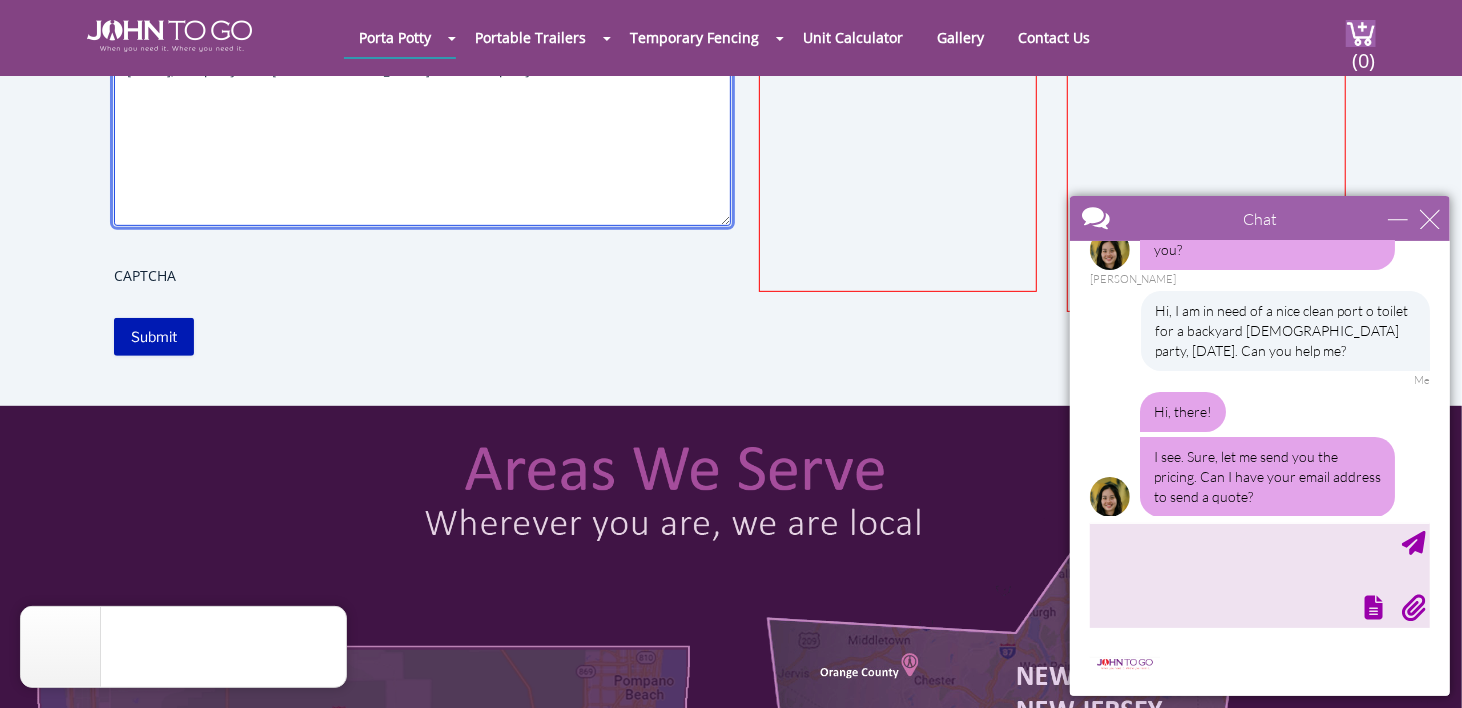 type on "Sunday Aug the 3rd, one potty for a ladies afternoon party" 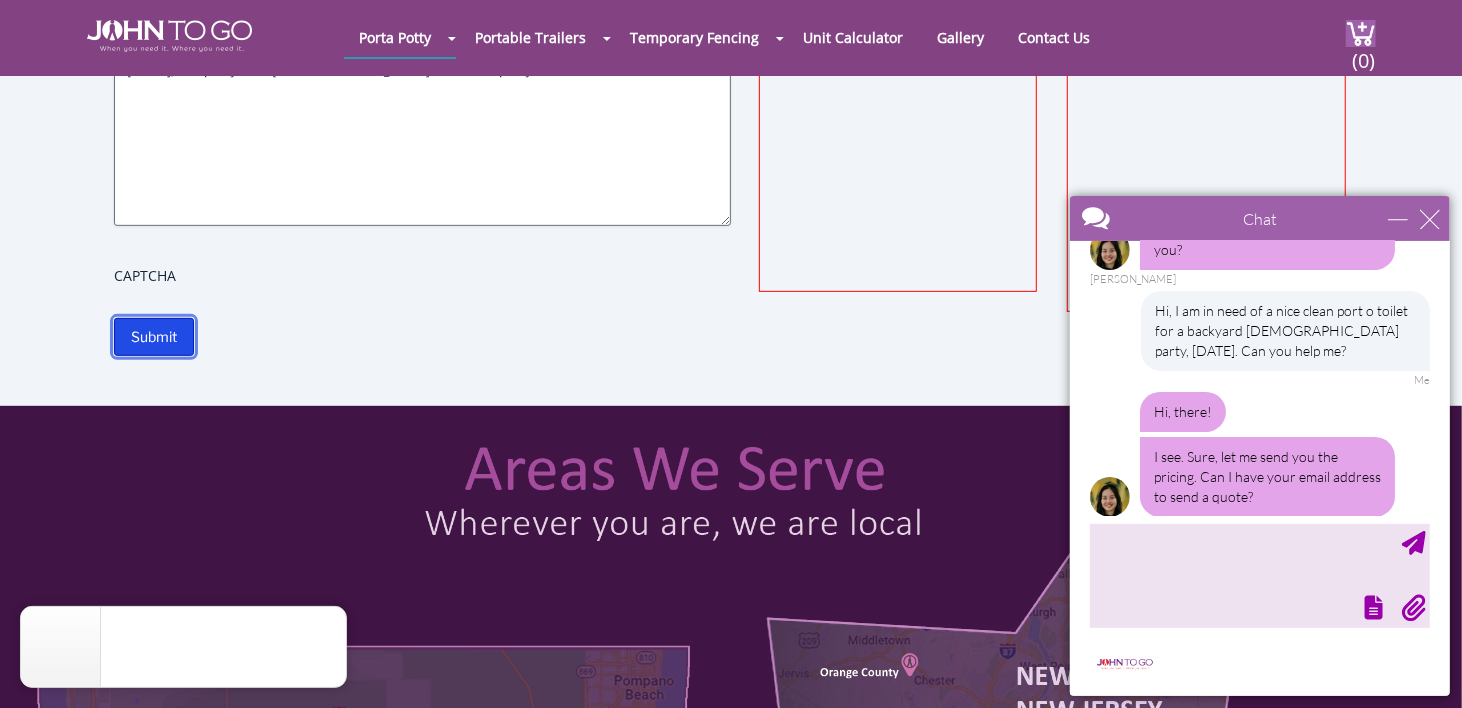 click on "Submit" at bounding box center [154, 337] 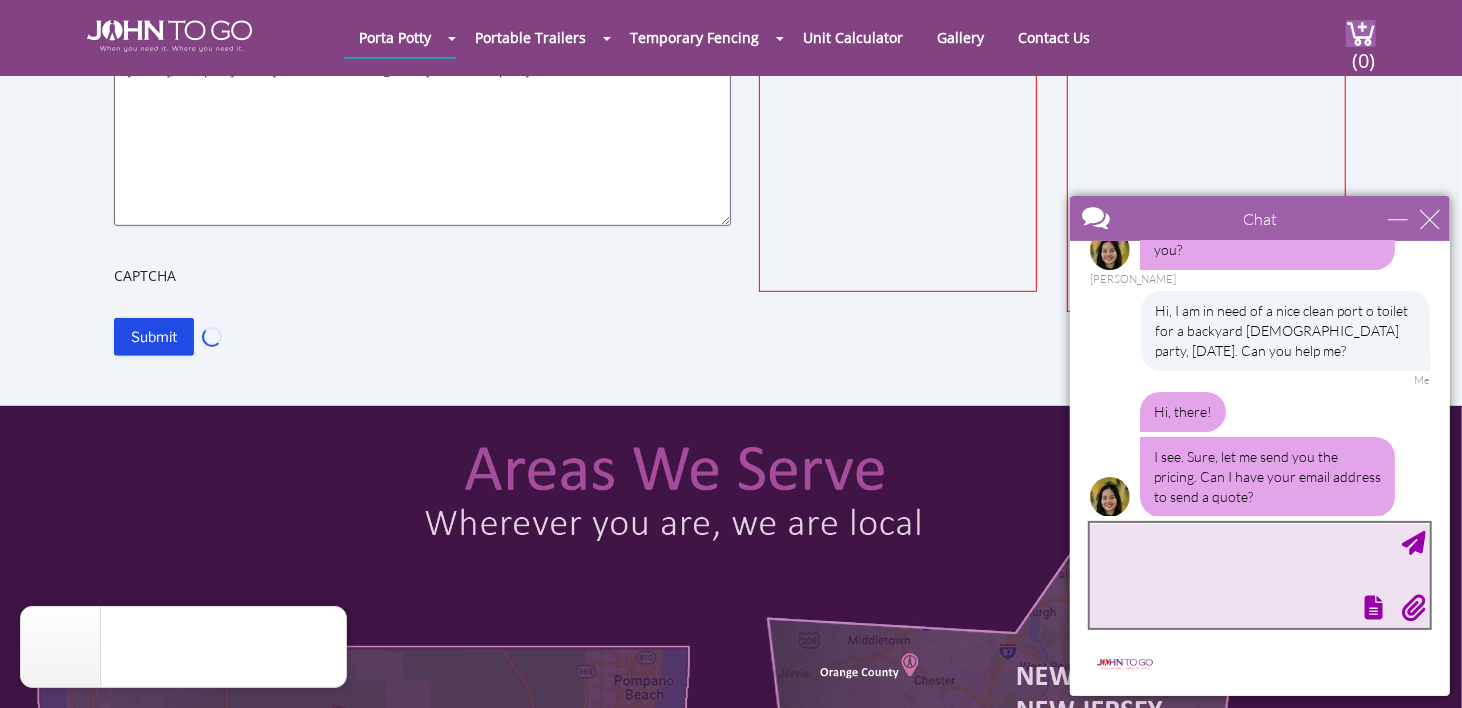 click at bounding box center [1259, 574] 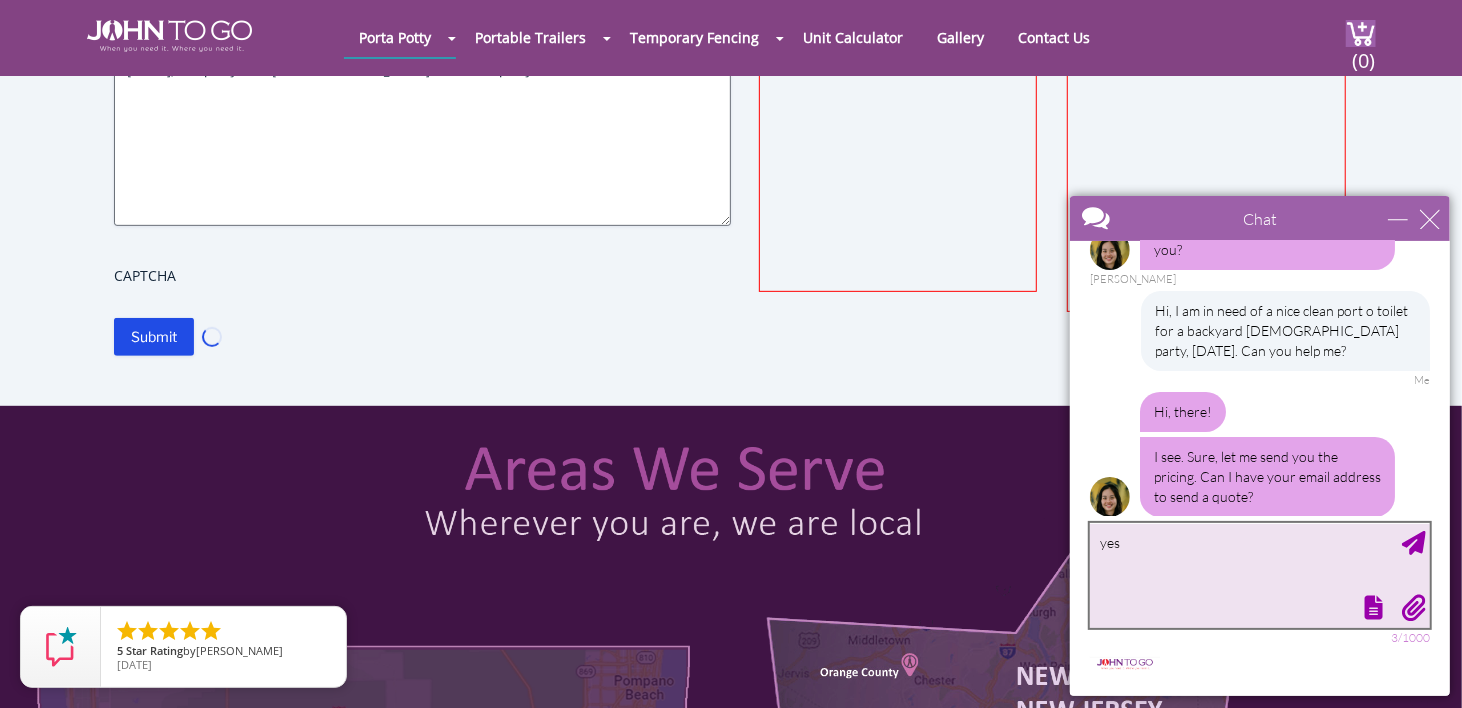 type on "yes," 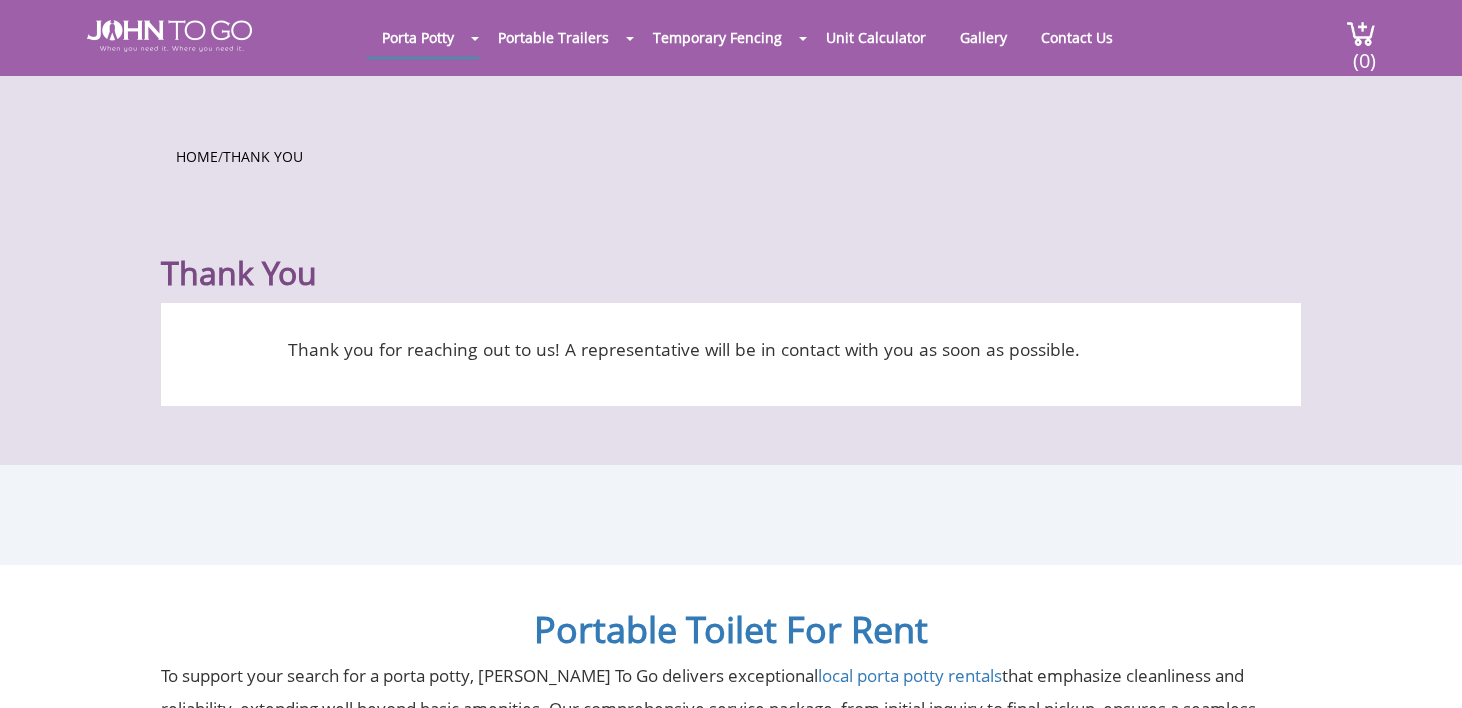 scroll, scrollTop: 0, scrollLeft: 0, axis: both 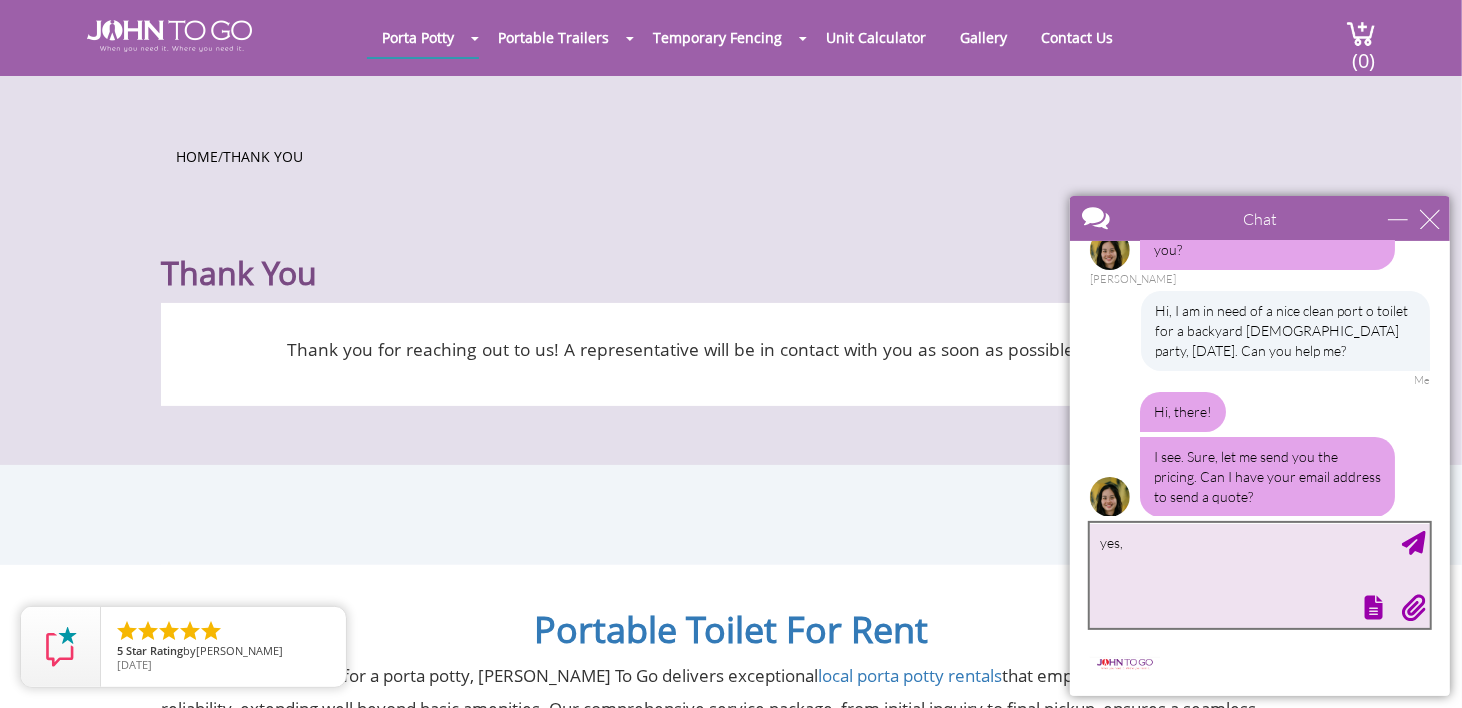 click on "yes," at bounding box center (1259, 574) 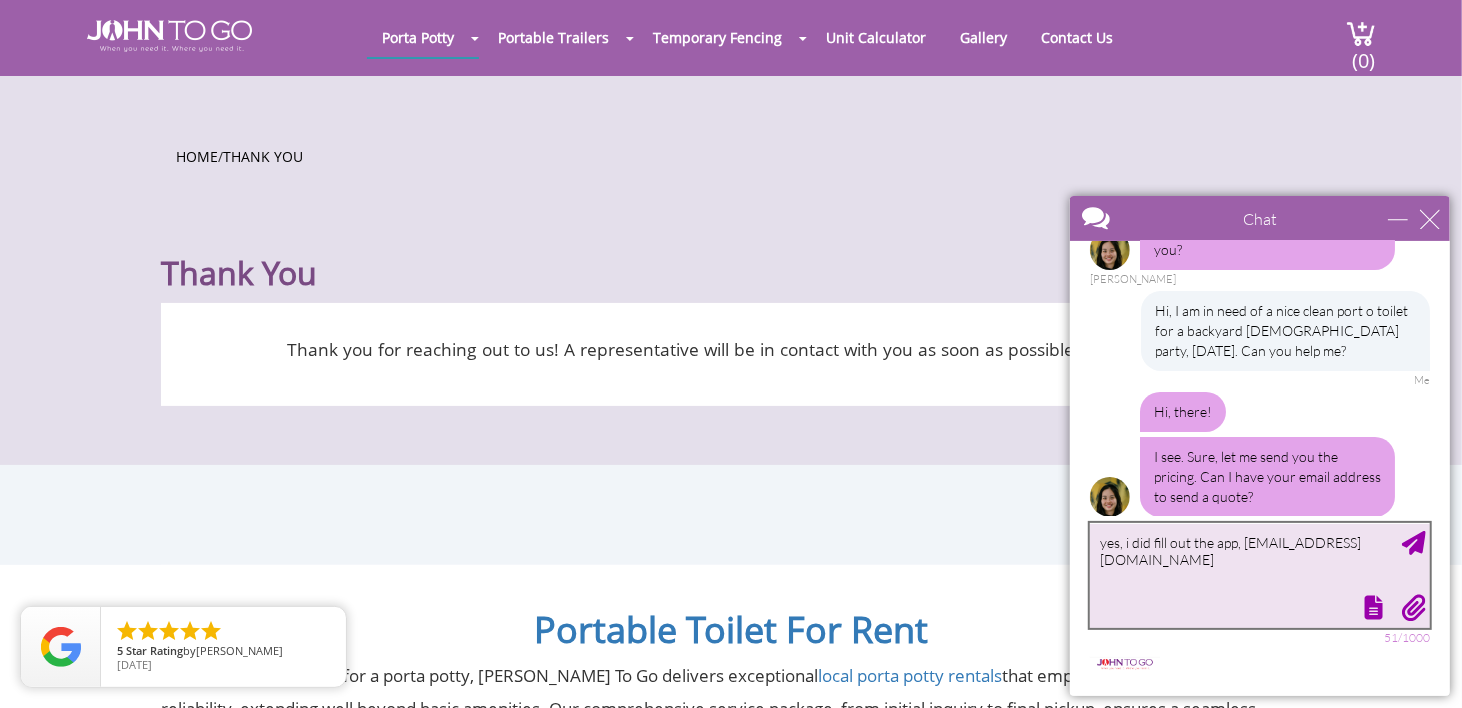 type on "yes, i did fill out the app, jillshortway@gmail.com" 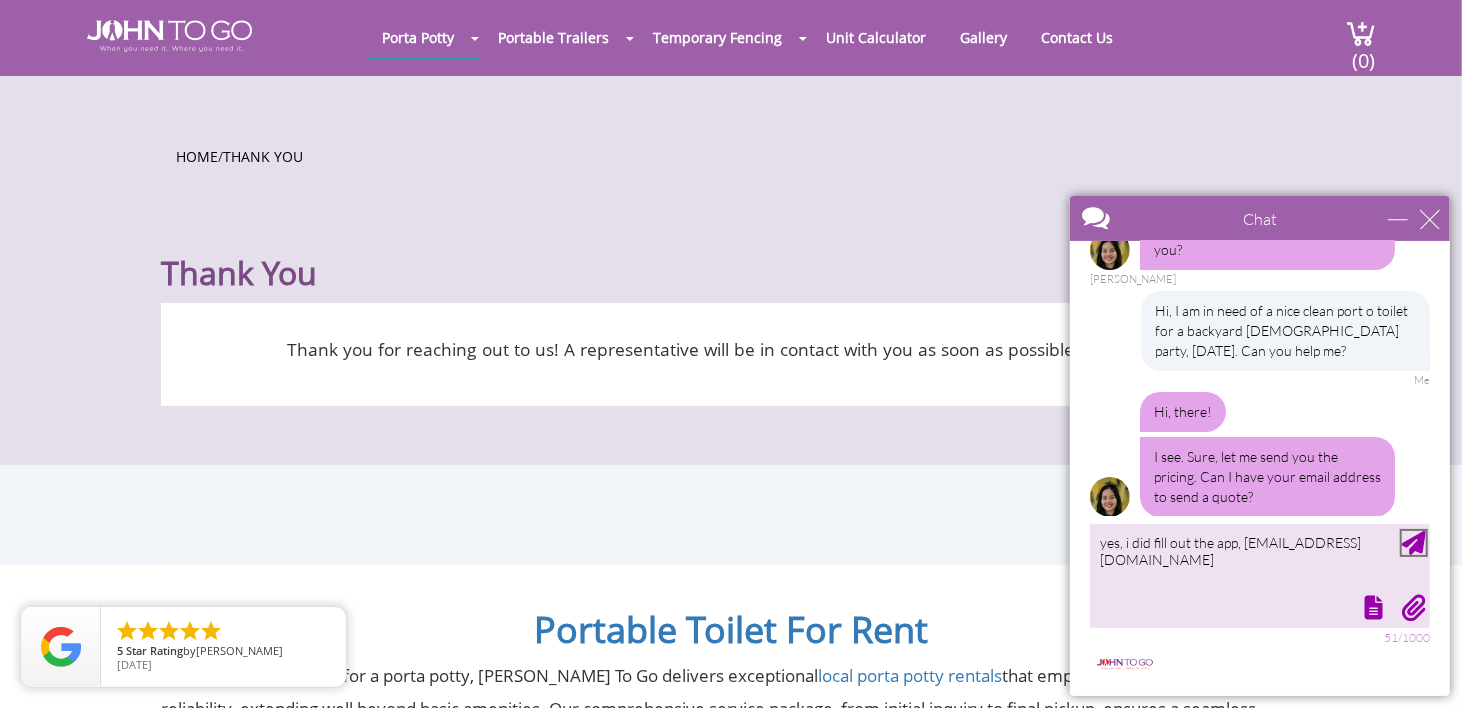 click at bounding box center (1413, 542) 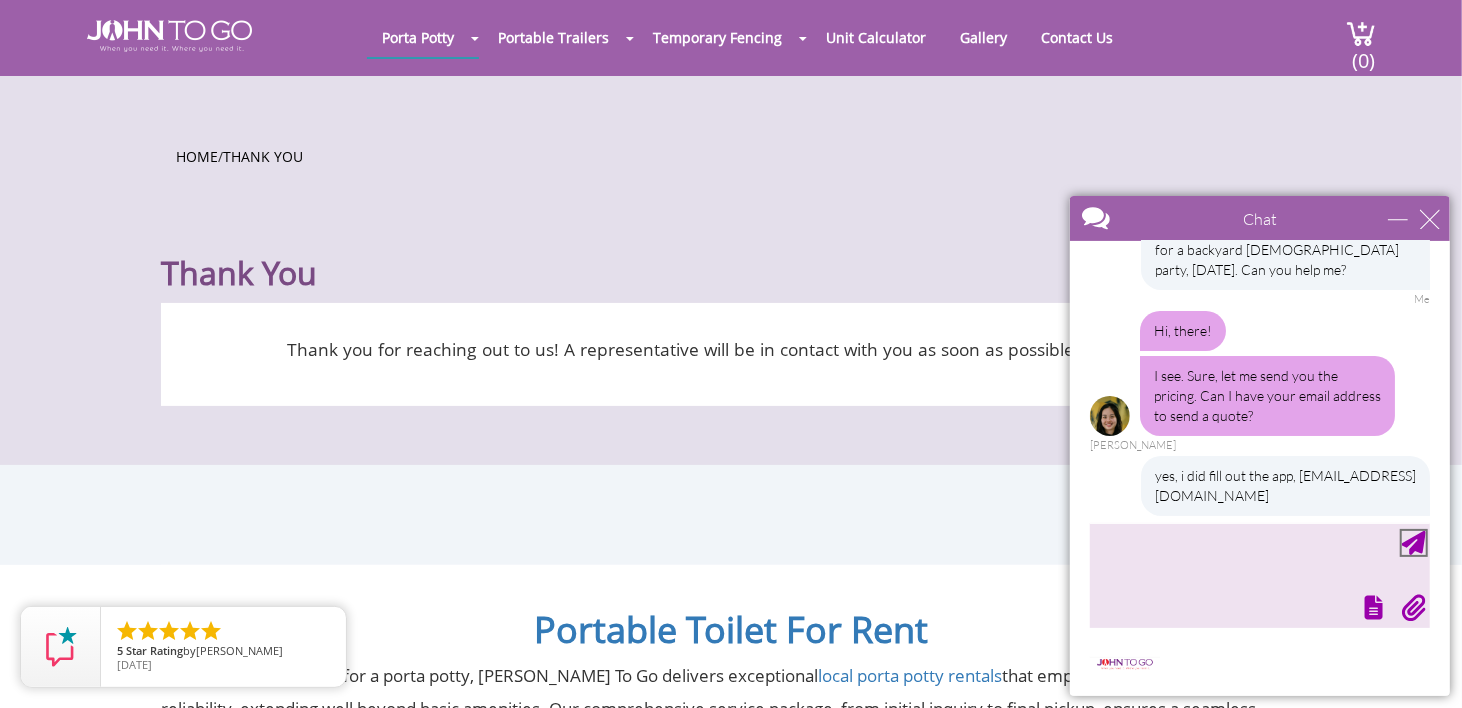 scroll, scrollTop: 213, scrollLeft: 0, axis: vertical 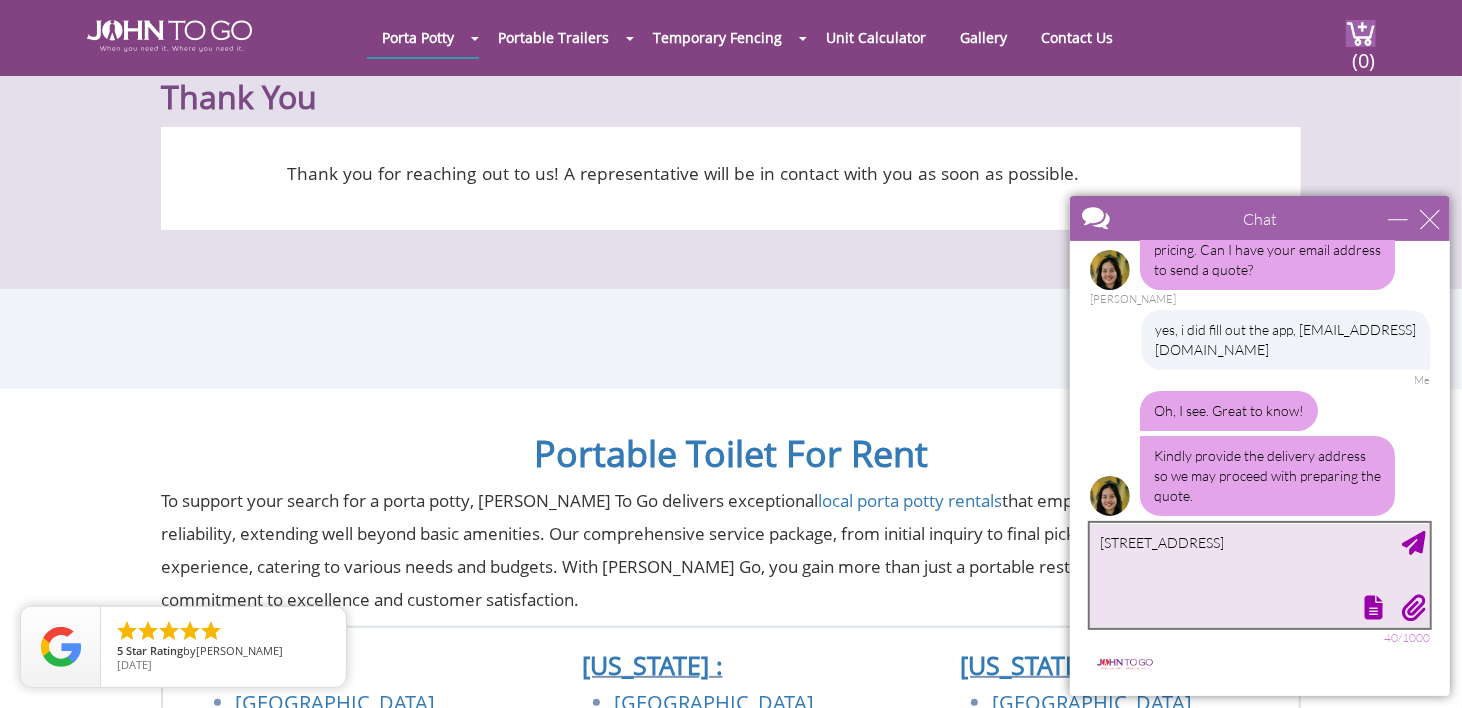 type on "2621 Ramshorn Drive, Manasquan, NJ 08736" 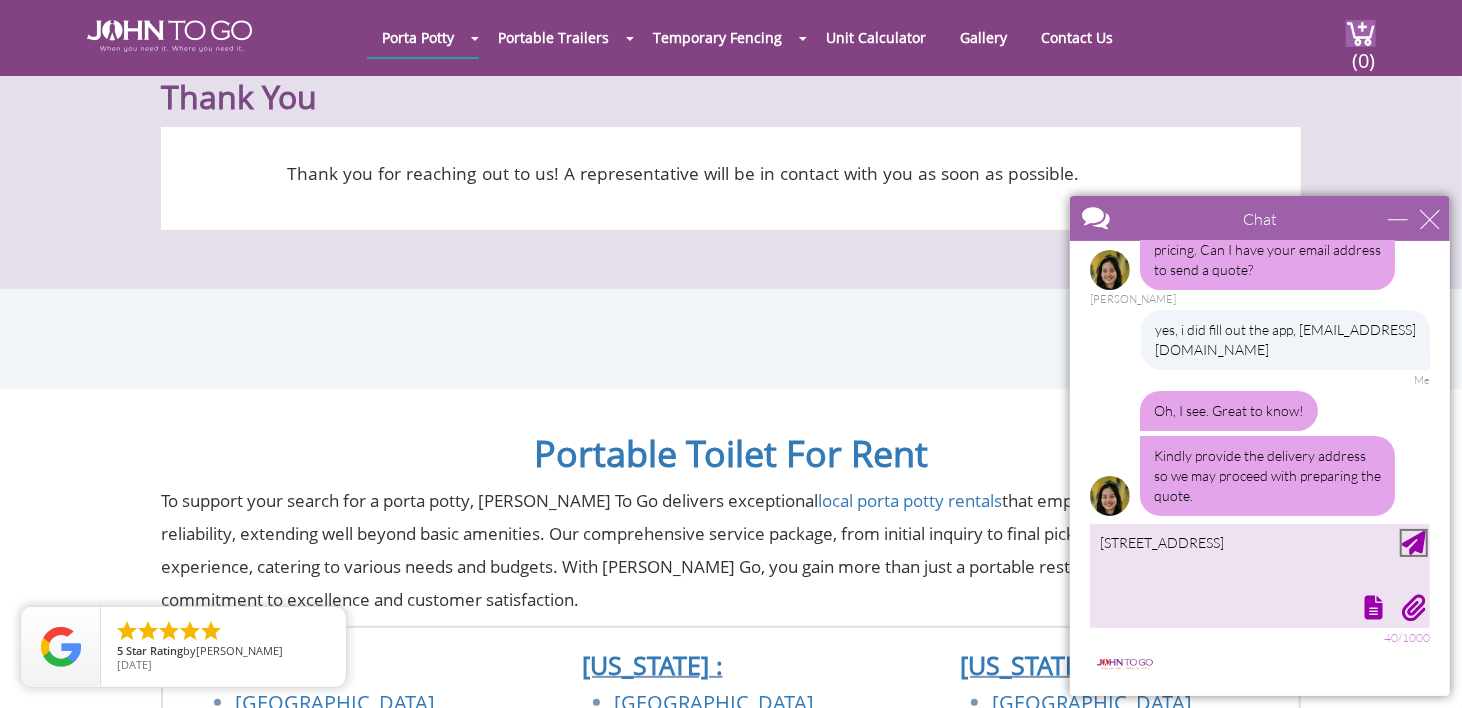 click at bounding box center [1413, 542] 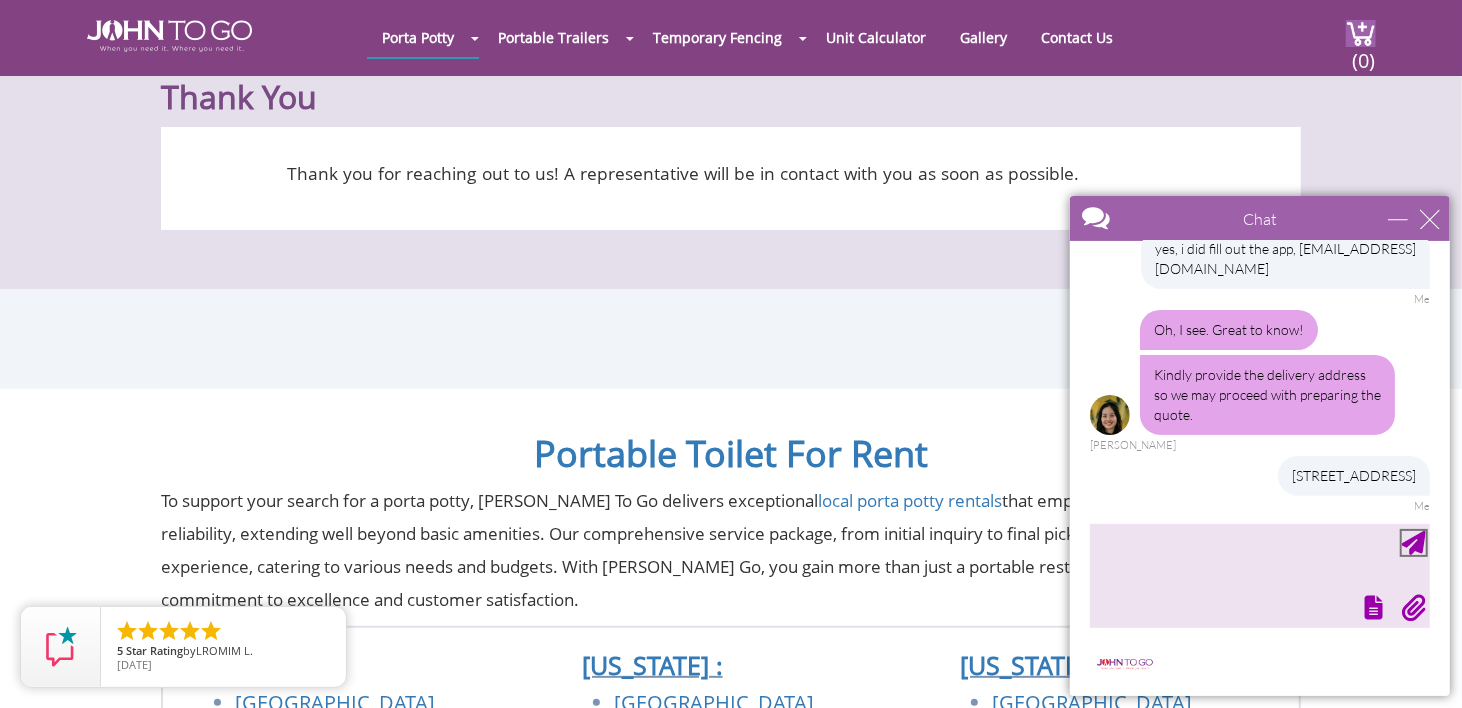 scroll, scrollTop: 440, scrollLeft: 0, axis: vertical 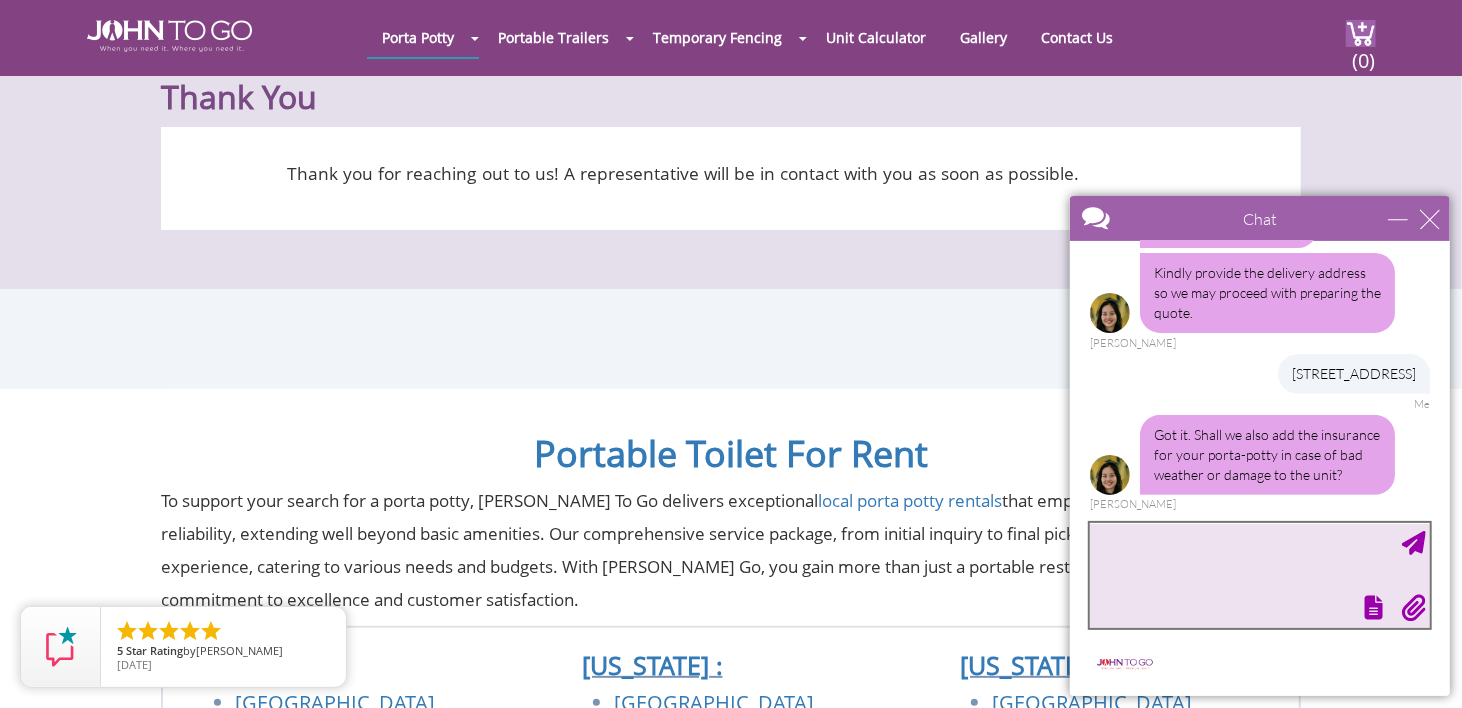 click at bounding box center [1259, 574] 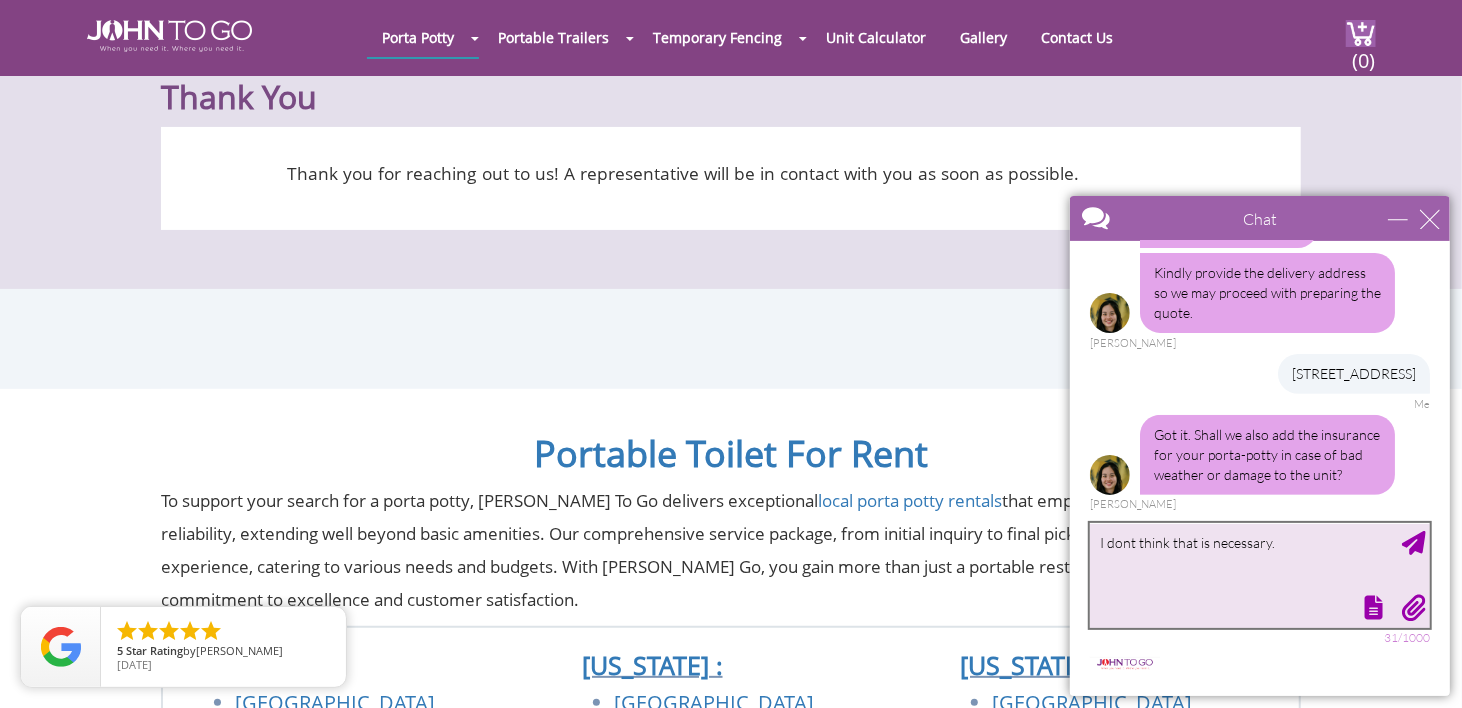 type on "I dont think that is necessary." 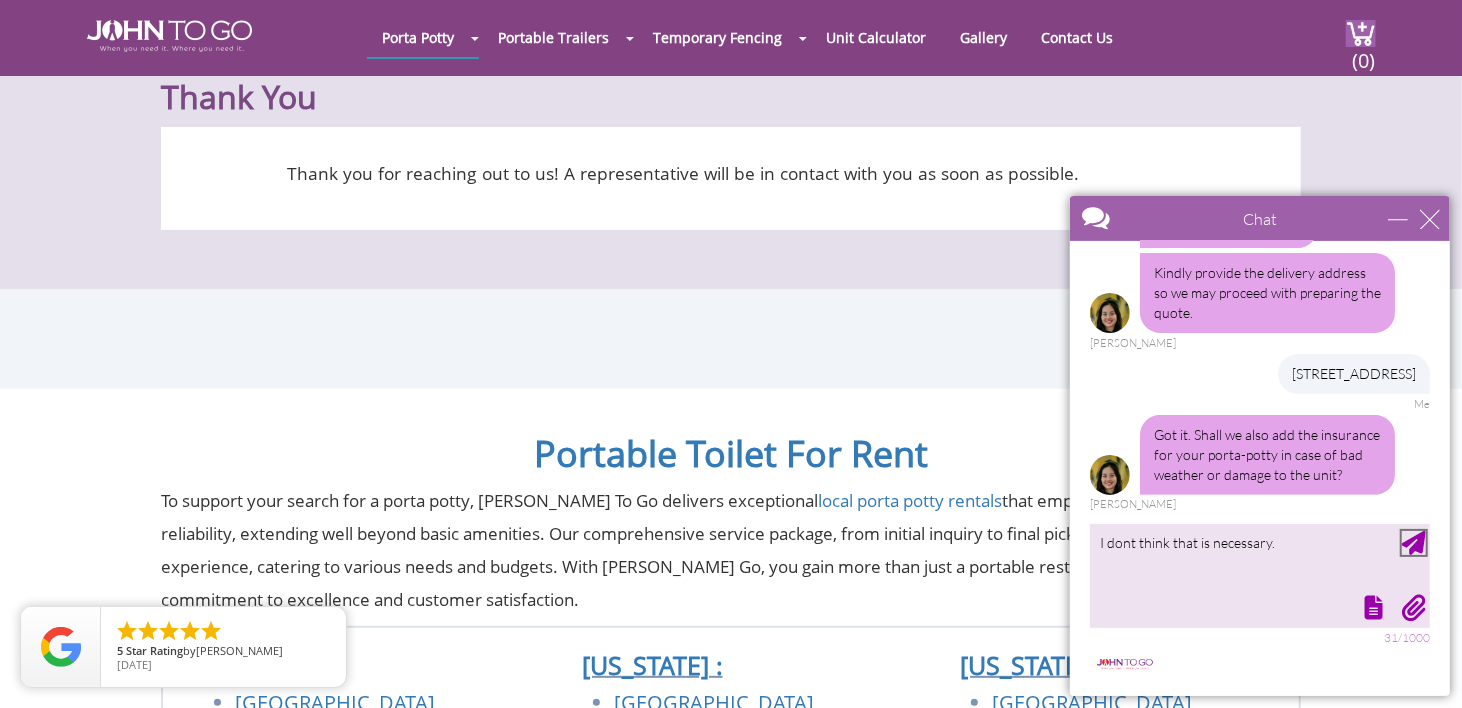 click at bounding box center (1413, 542) 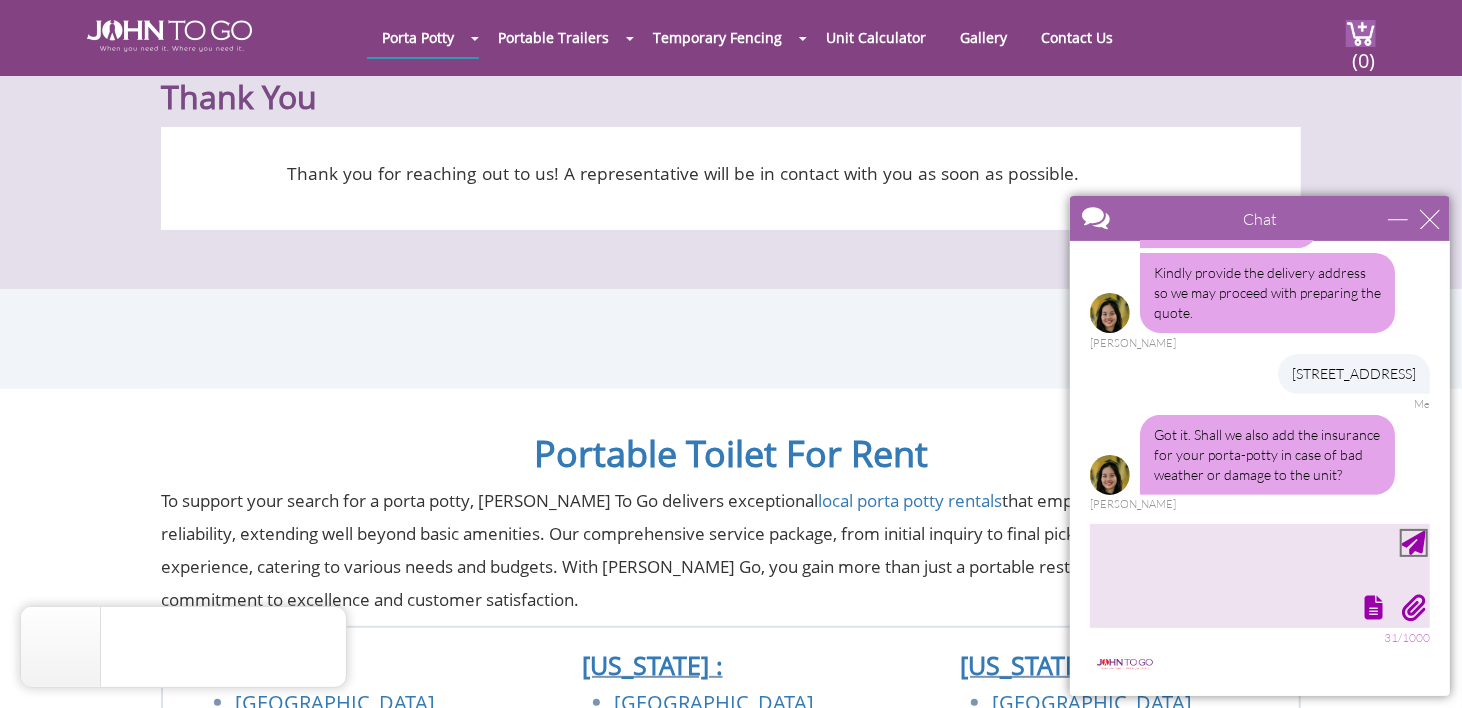 scroll, scrollTop: 560, scrollLeft: 0, axis: vertical 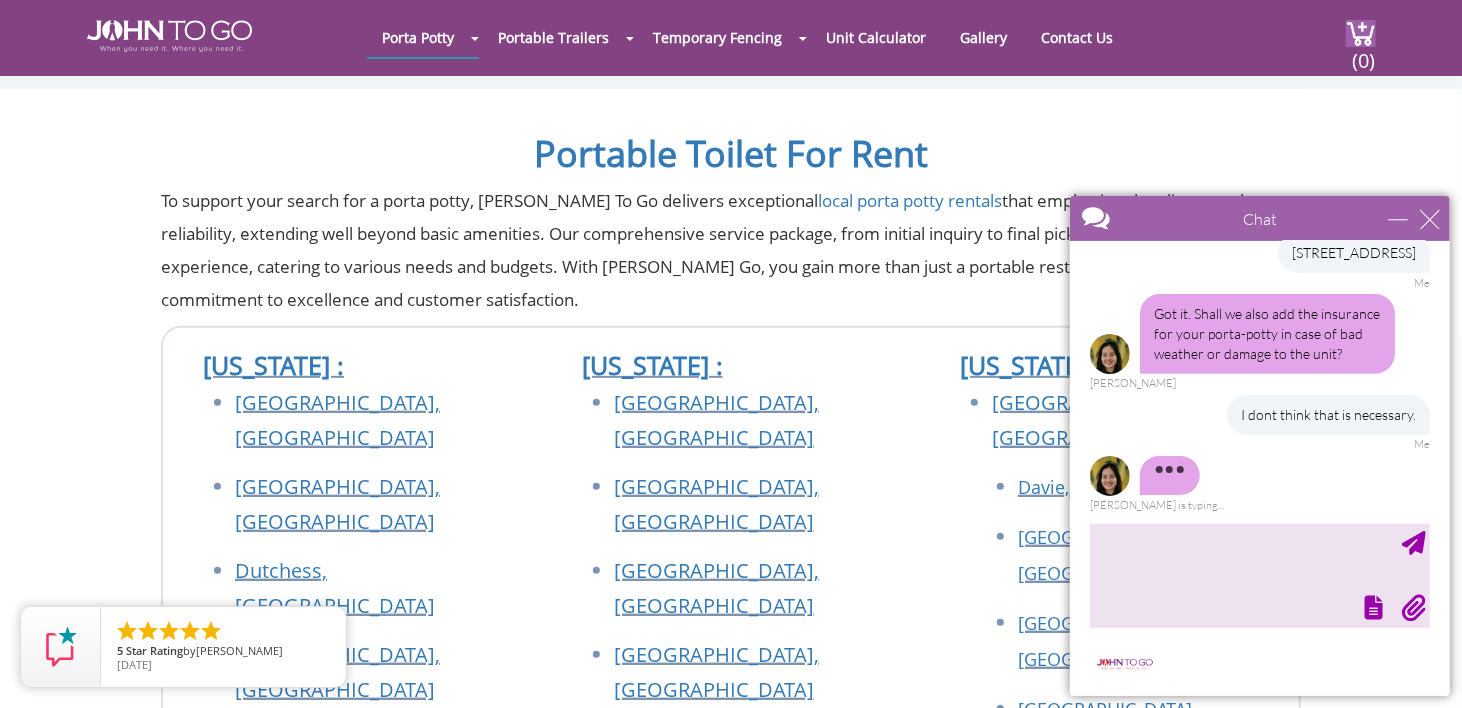 click on "Monmouth County, NJ" at bounding box center (716, 756) 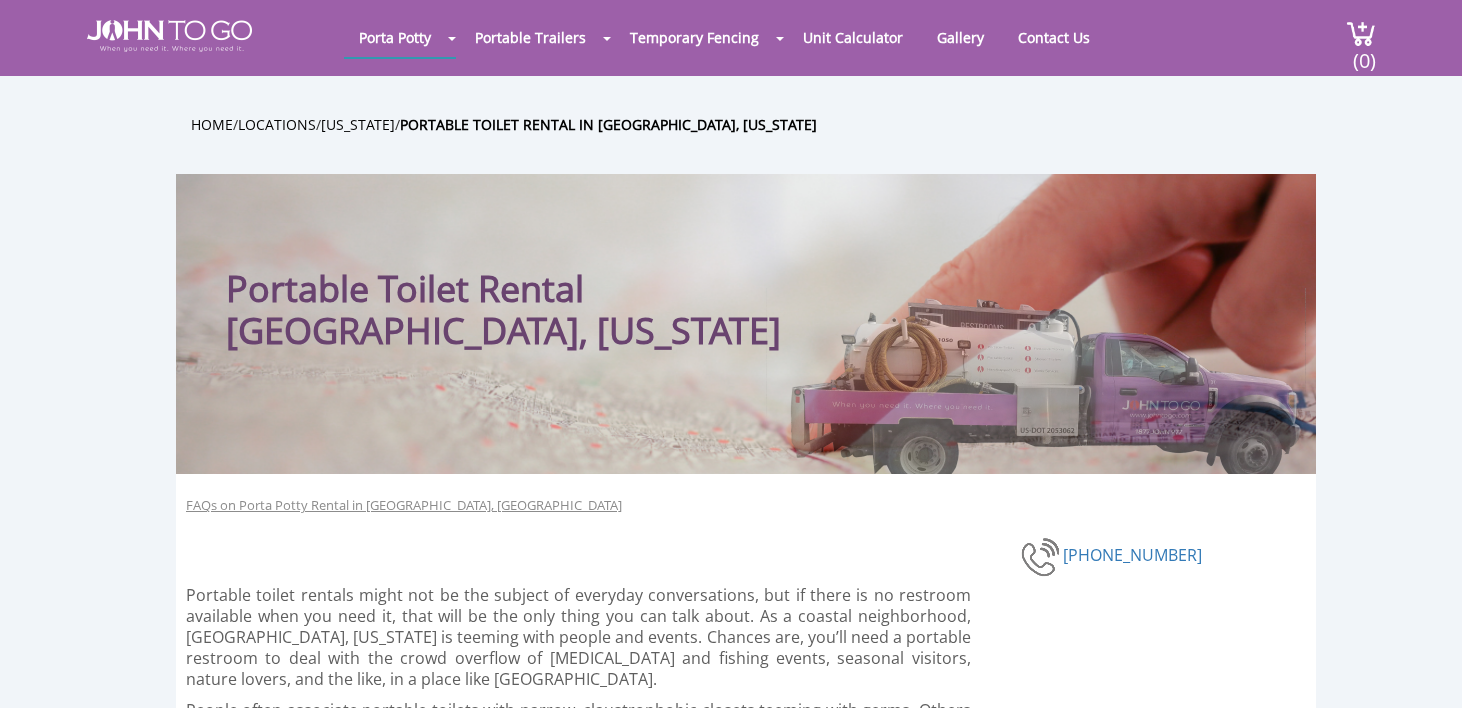 scroll, scrollTop: 0, scrollLeft: 0, axis: both 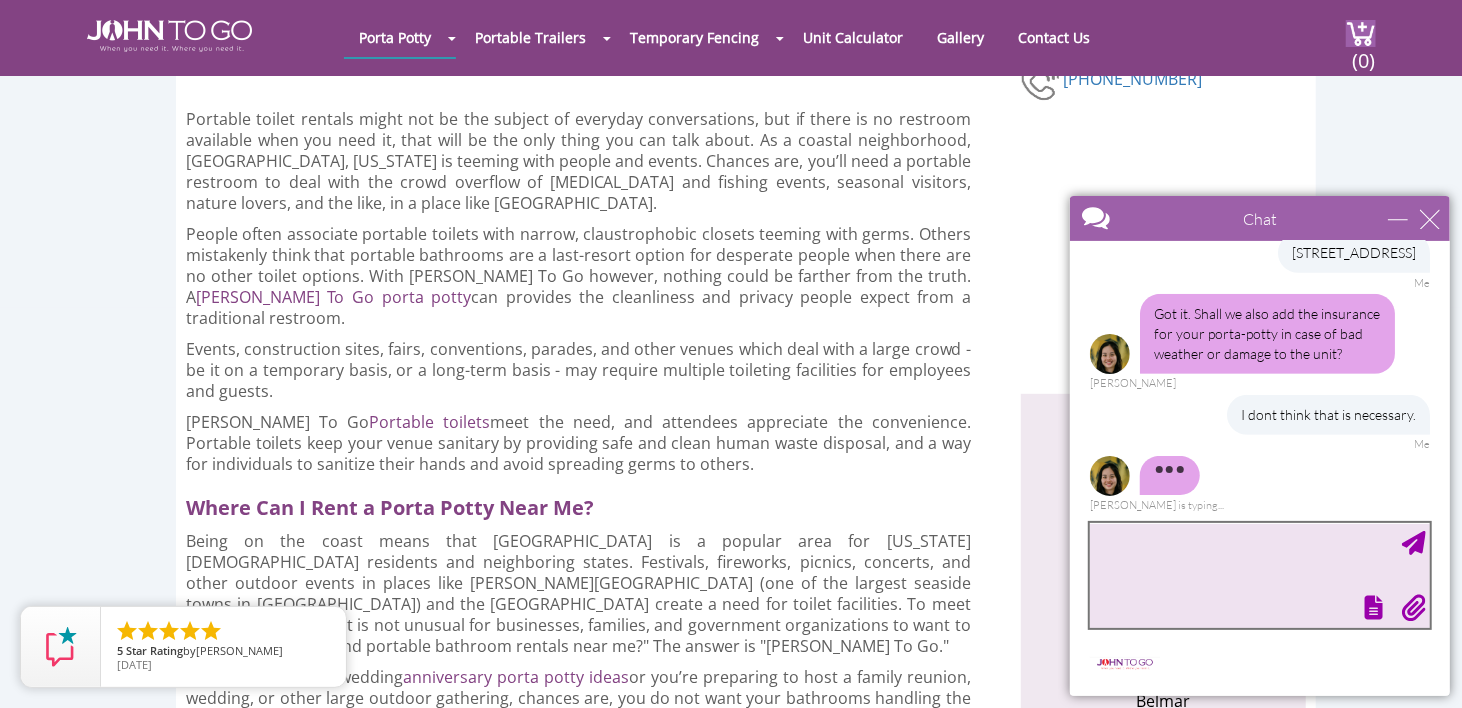click at bounding box center [1259, 574] 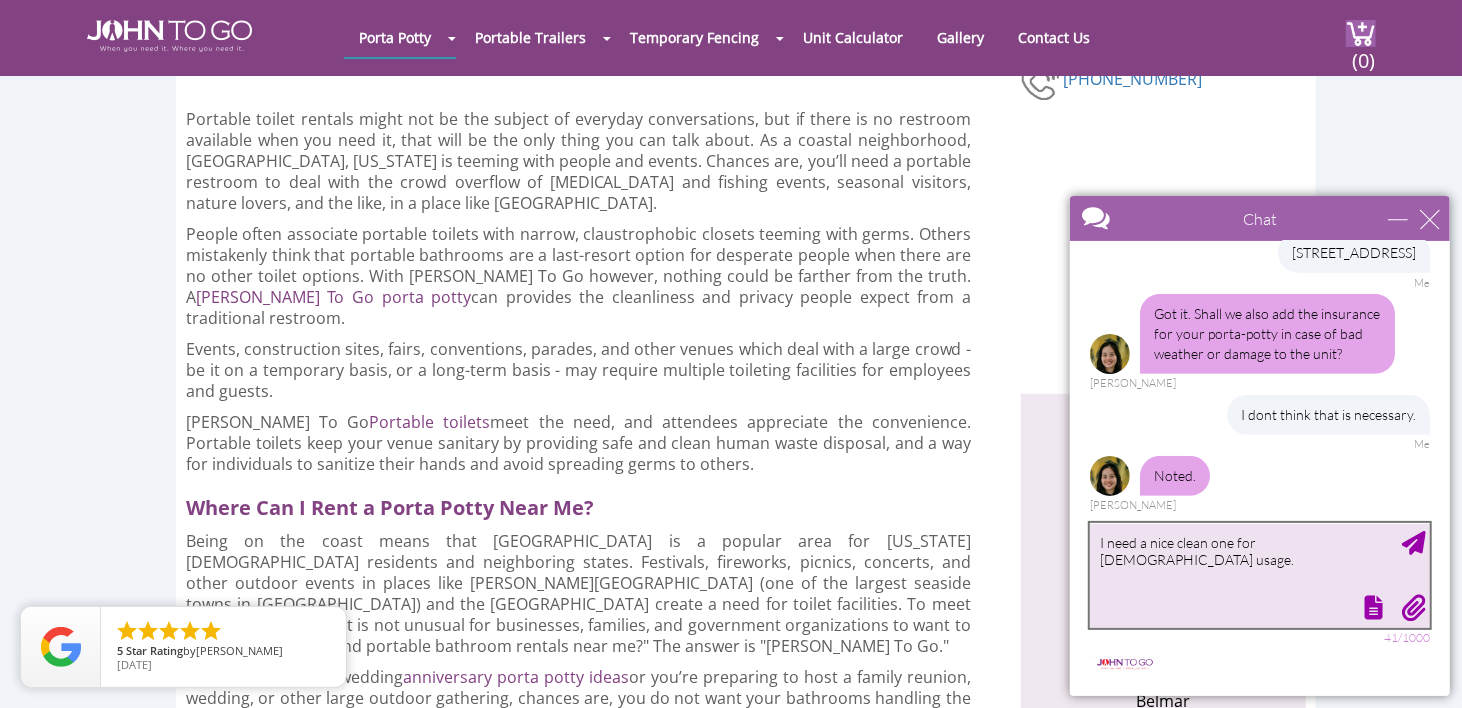type on "I need a nice clean one for ladies usage." 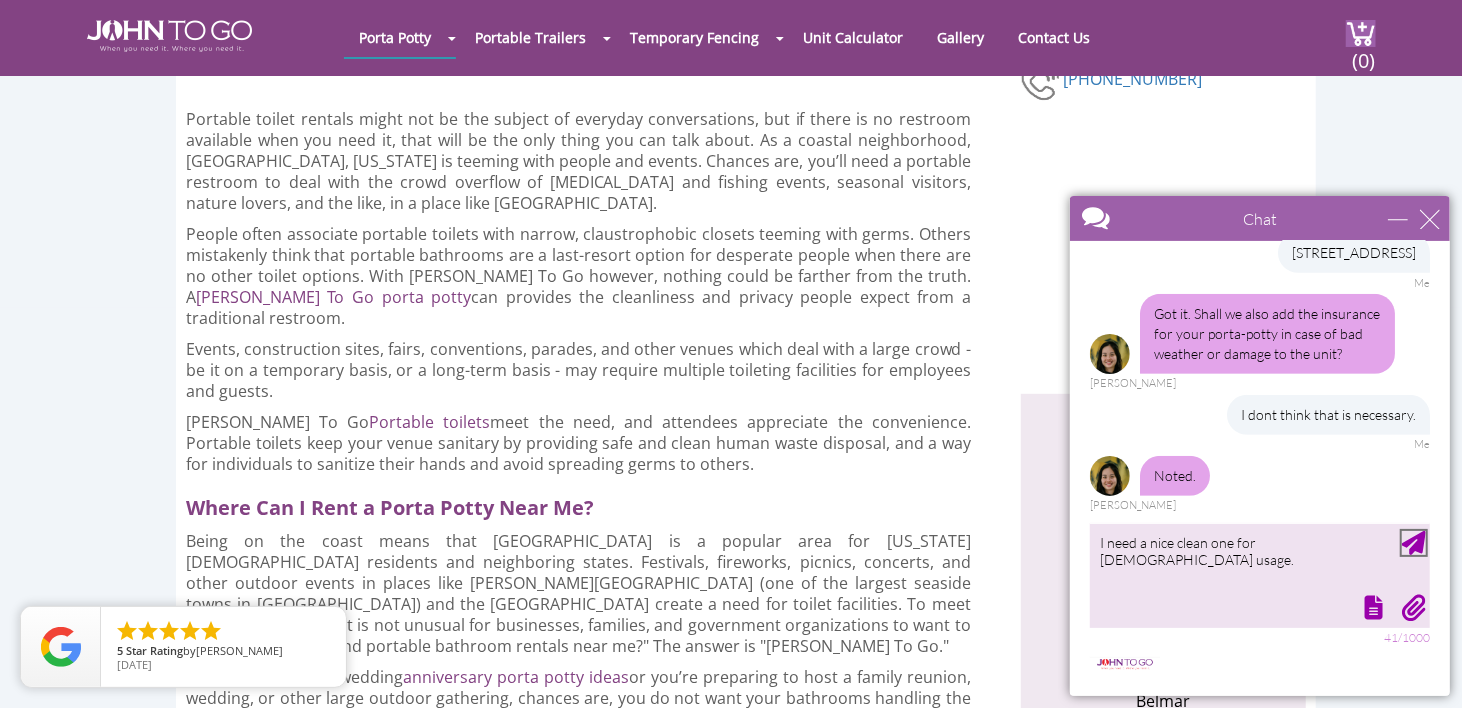 click at bounding box center [1413, 542] 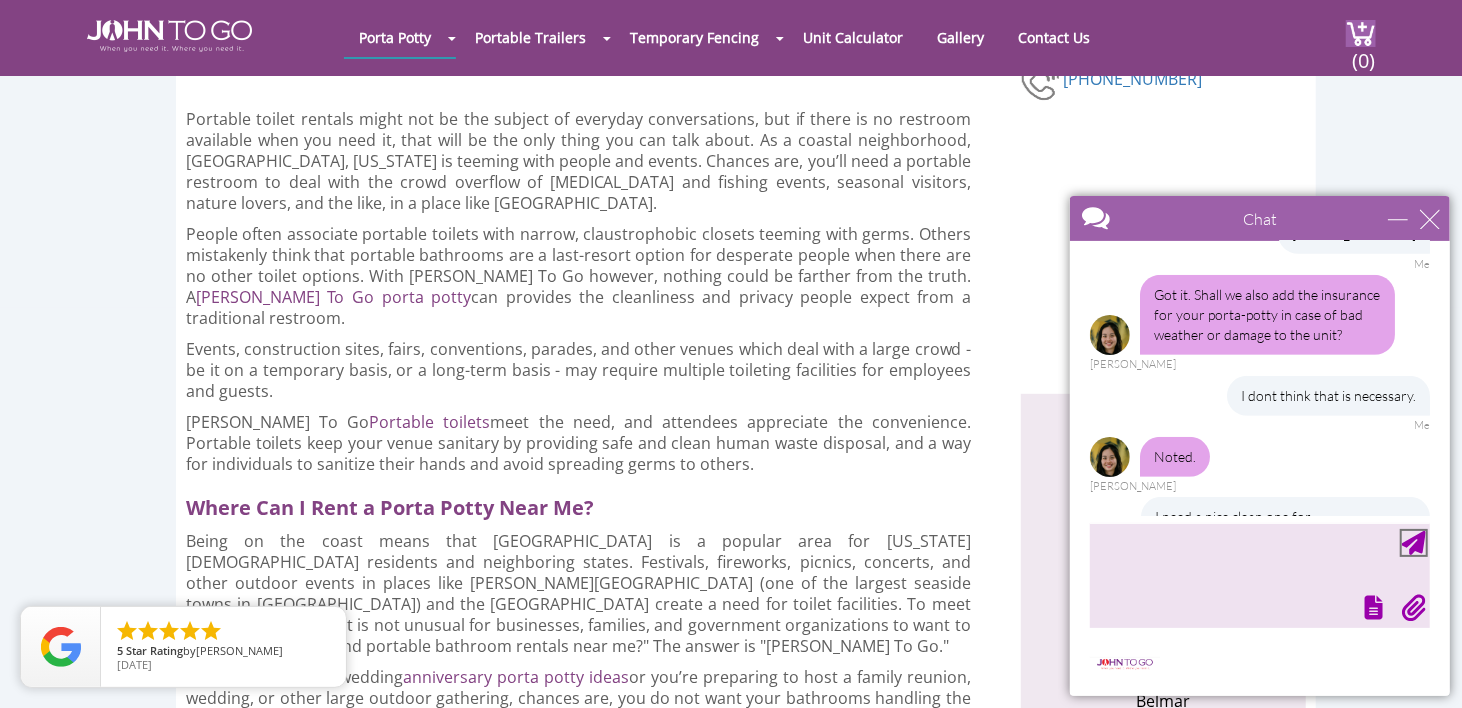 scroll, scrollTop: 682, scrollLeft: 0, axis: vertical 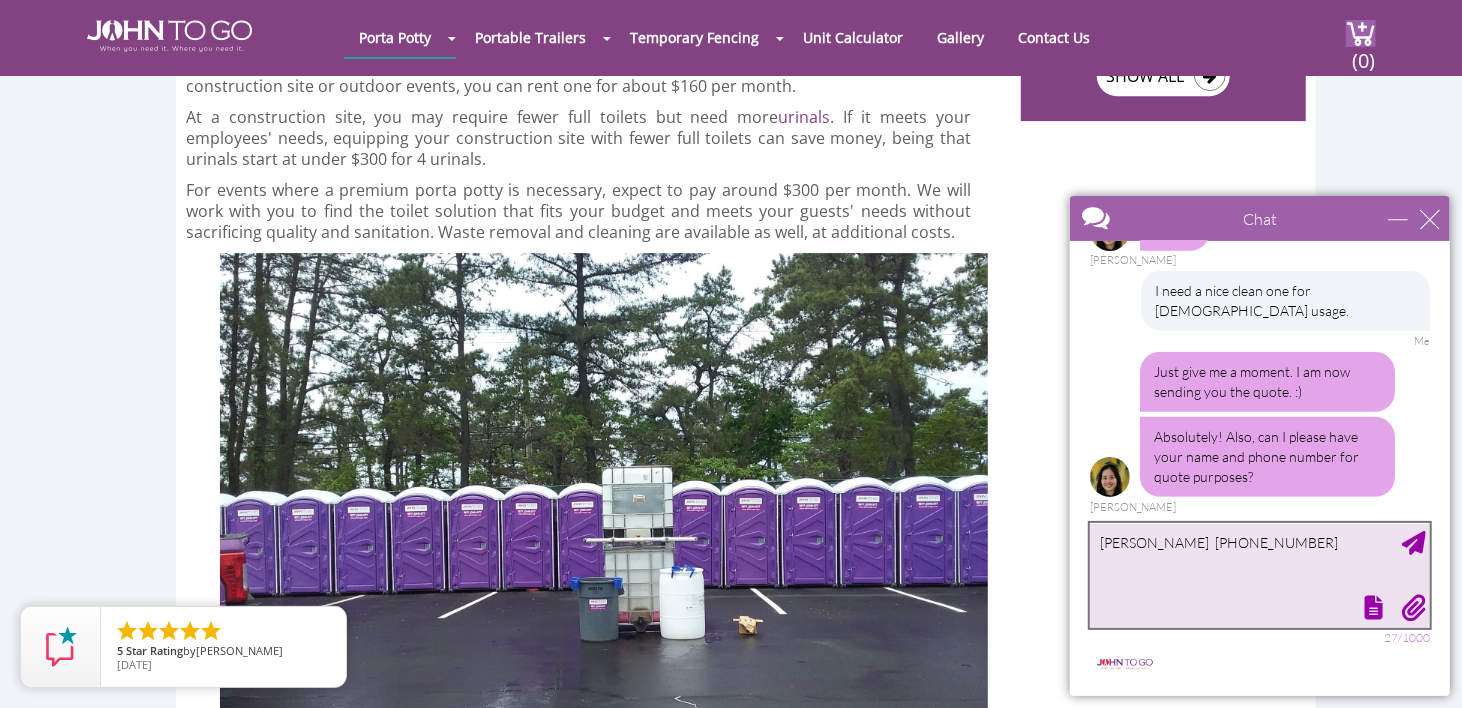 type on "Jill Ippolito  201-315-0718" 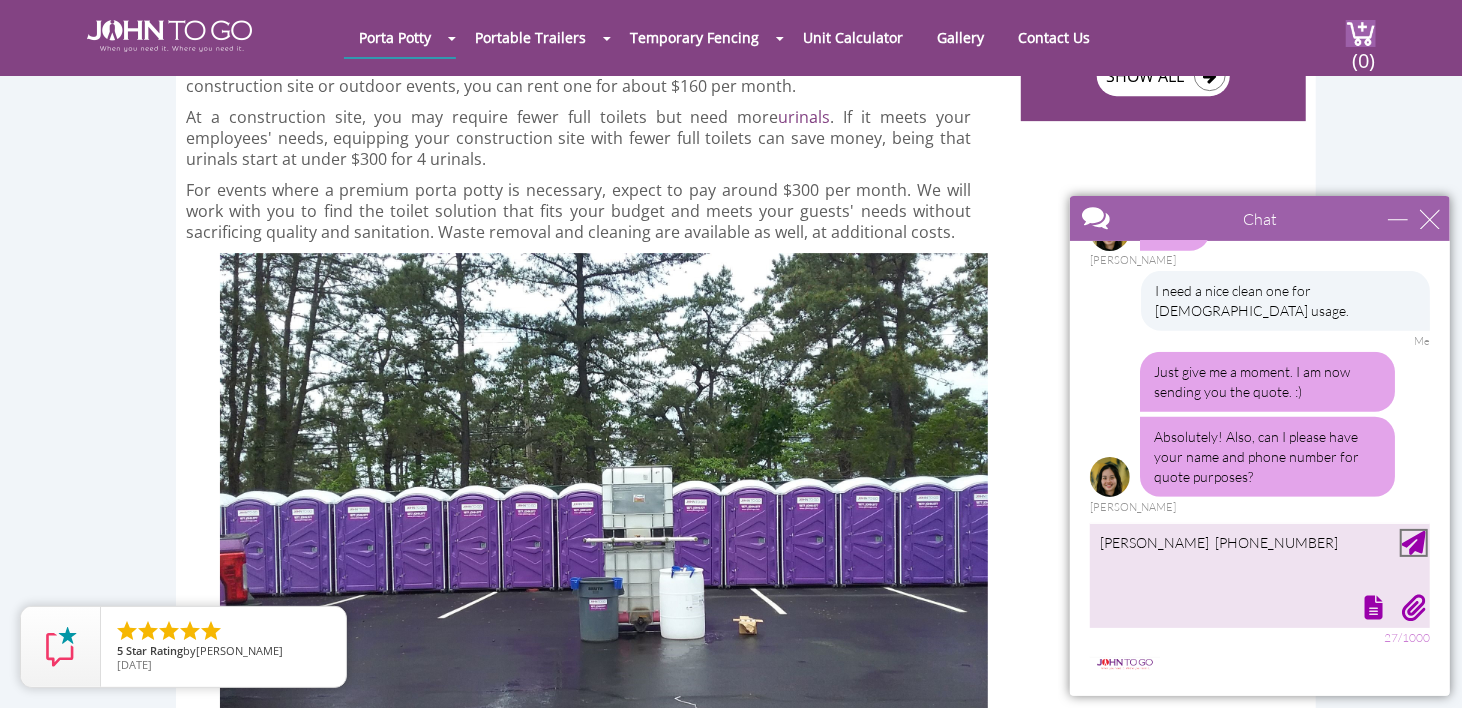 click at bounding box center (1413, 542) 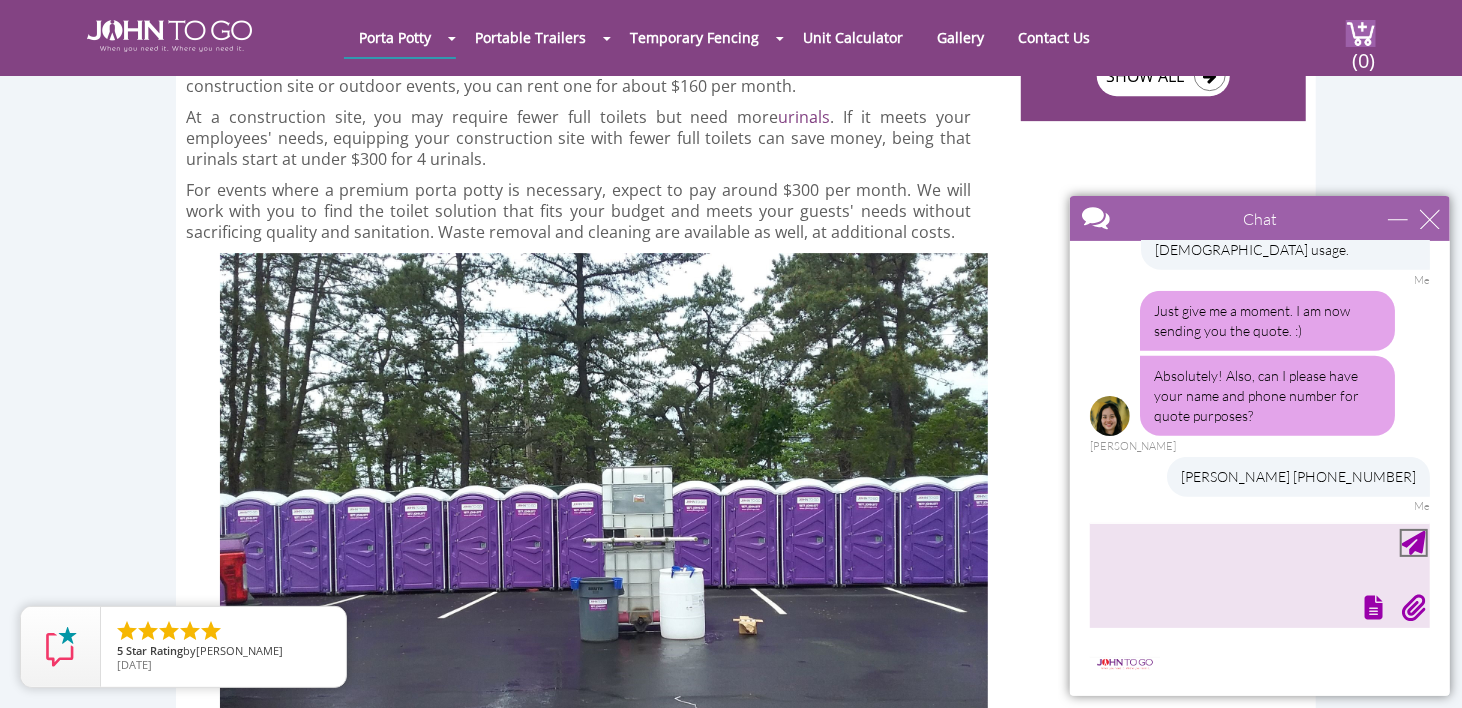 scroll, scrollTop: 969, scrollLeft: 0, axis: vertical 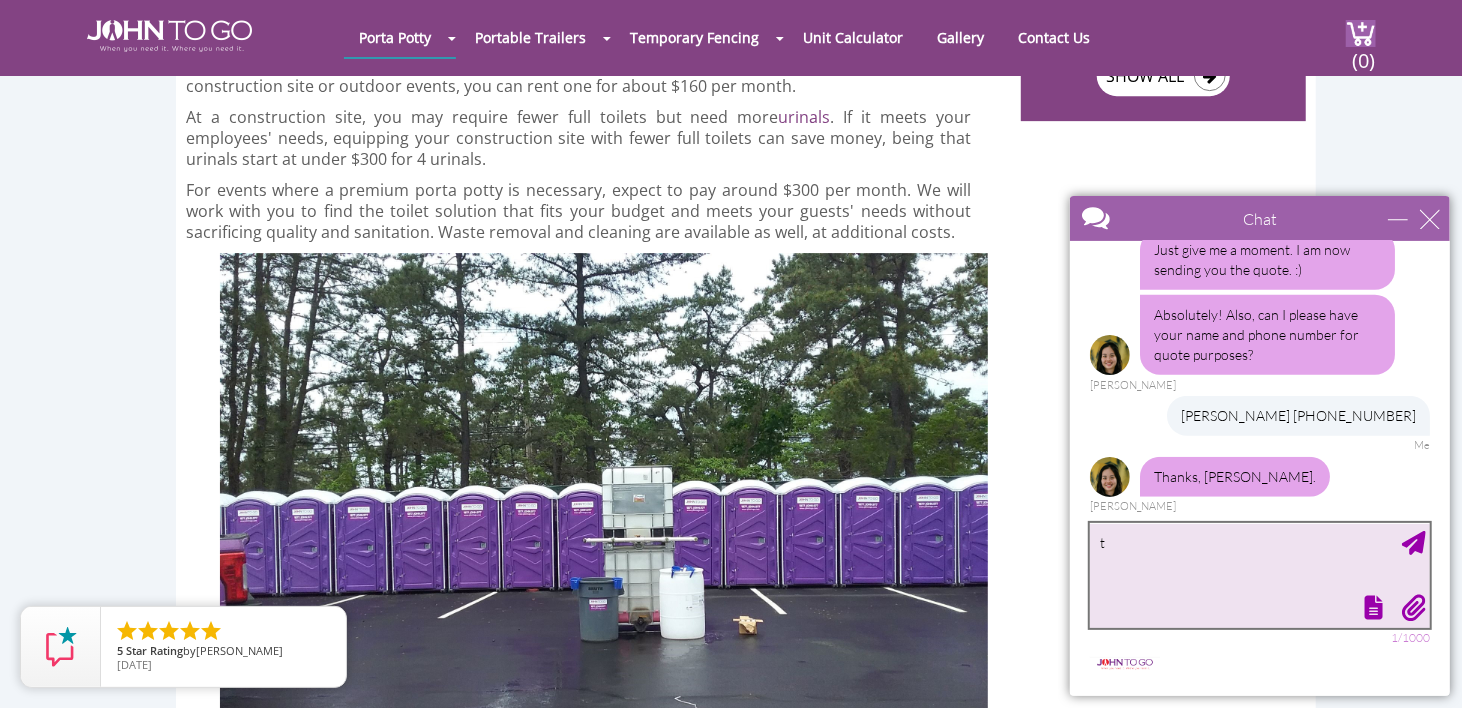 type on "ty" 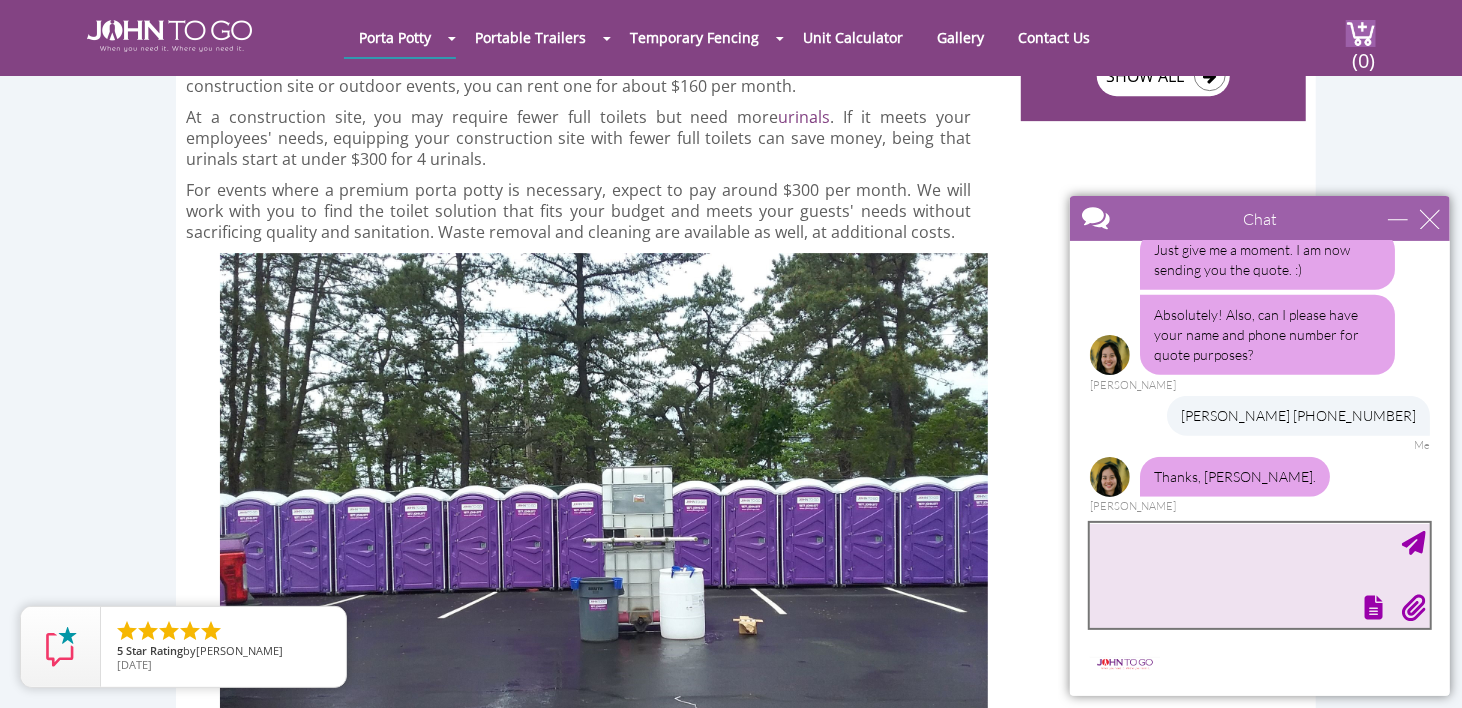 scroll, scrollTop: 1030, scrollLeft: 0, axis: vertical 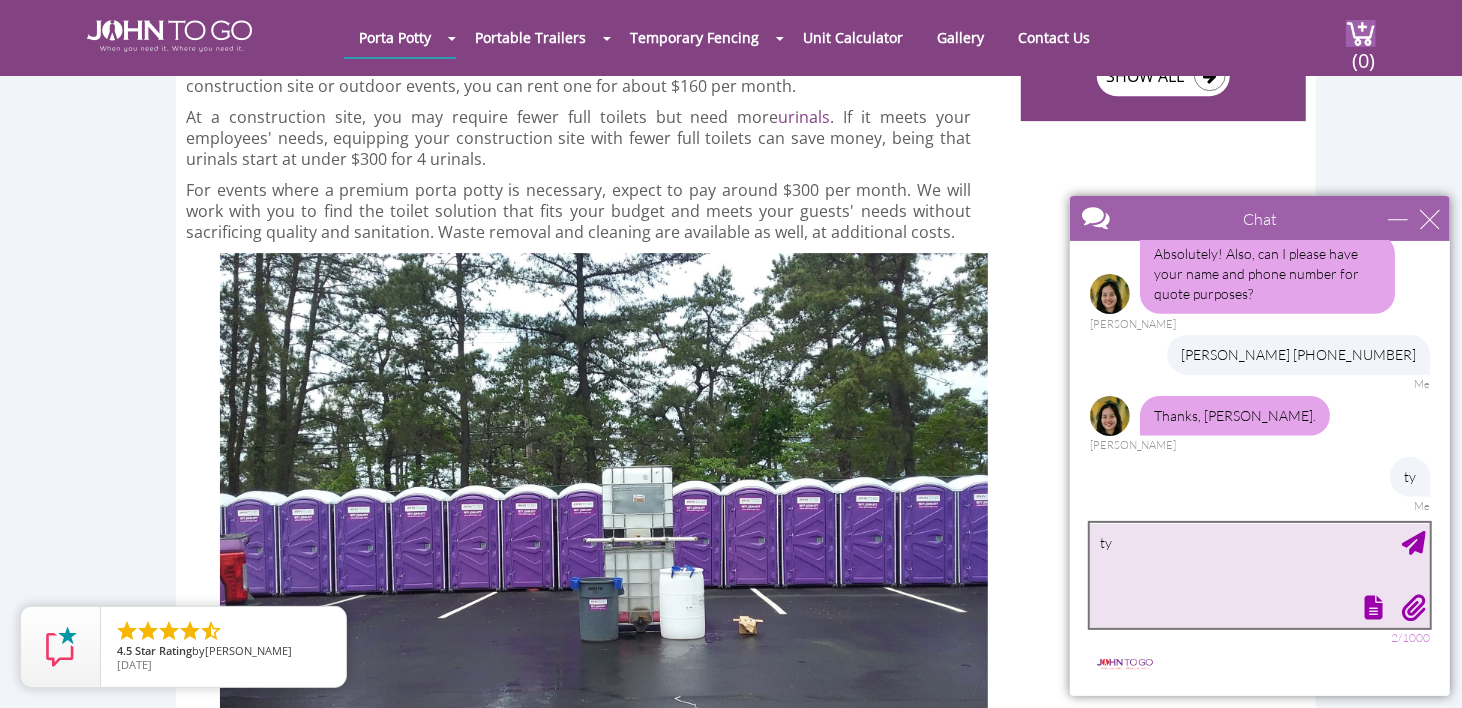 type on "ty" 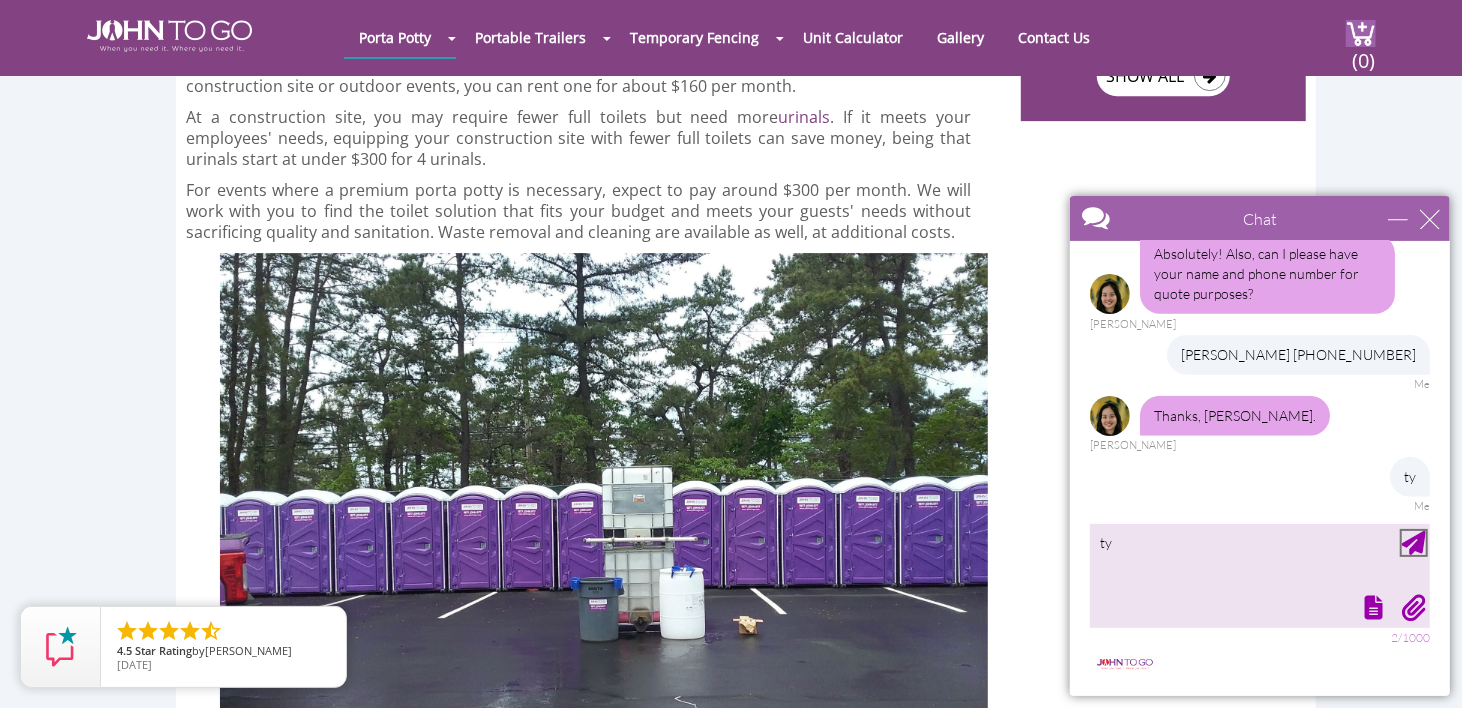 click at bounding box center (1413, 542) 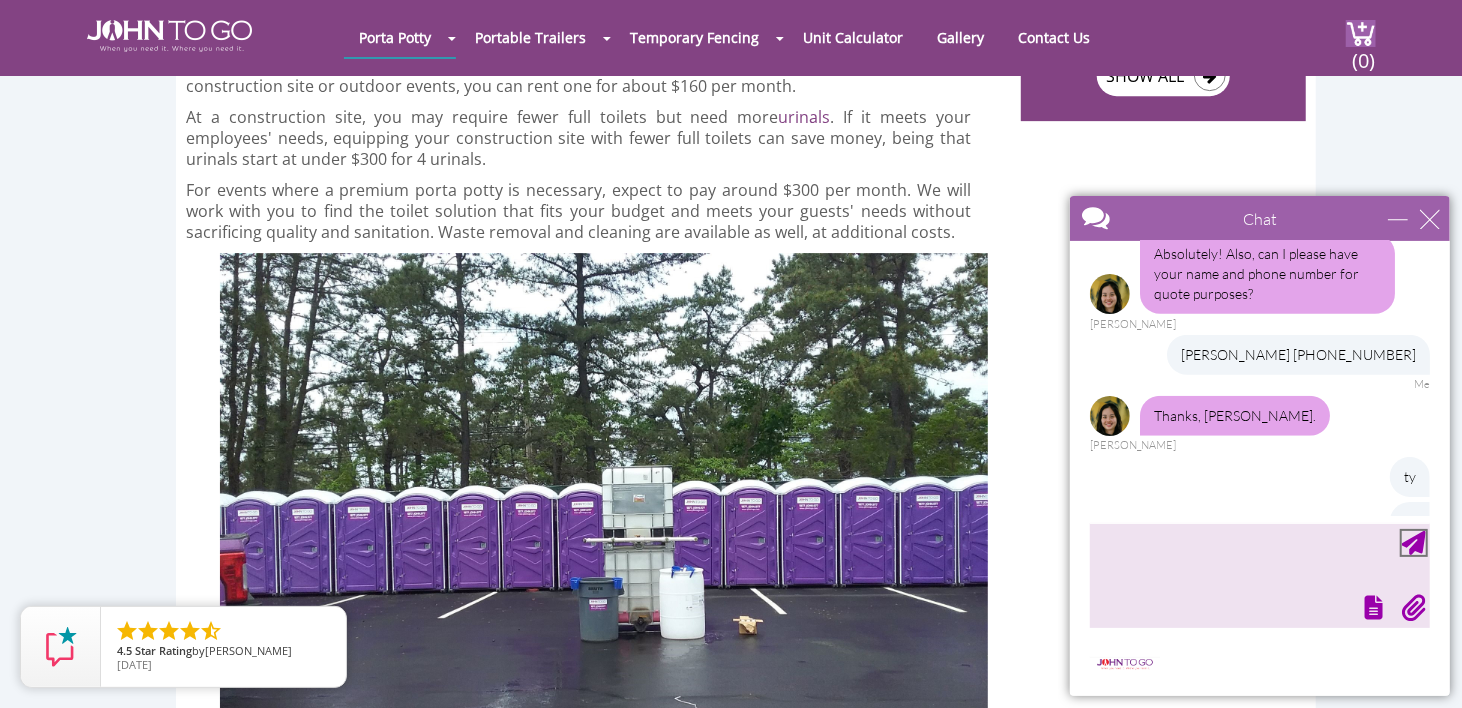 scroll, scrollTop: 1075, scrollLeft: 0, axis: vertical 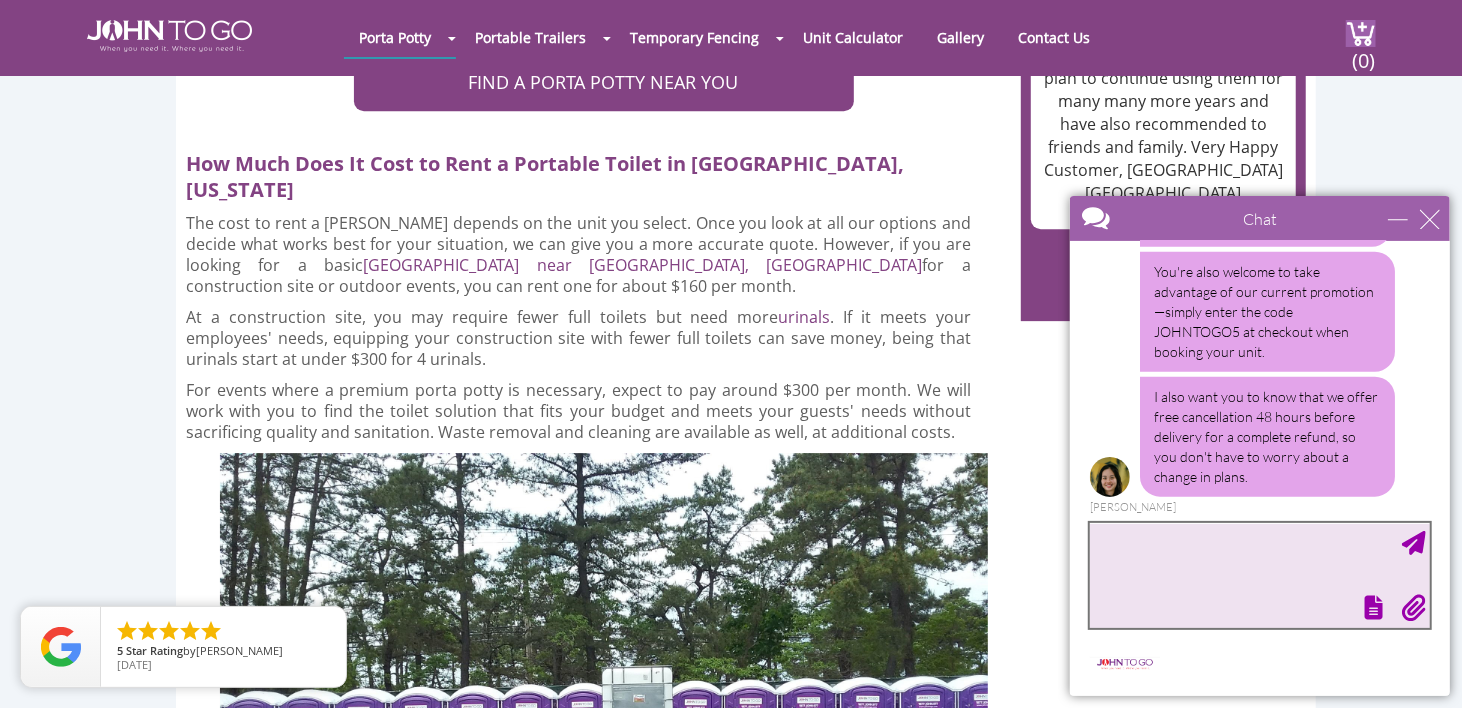 click at bounding box center (1259, 574) 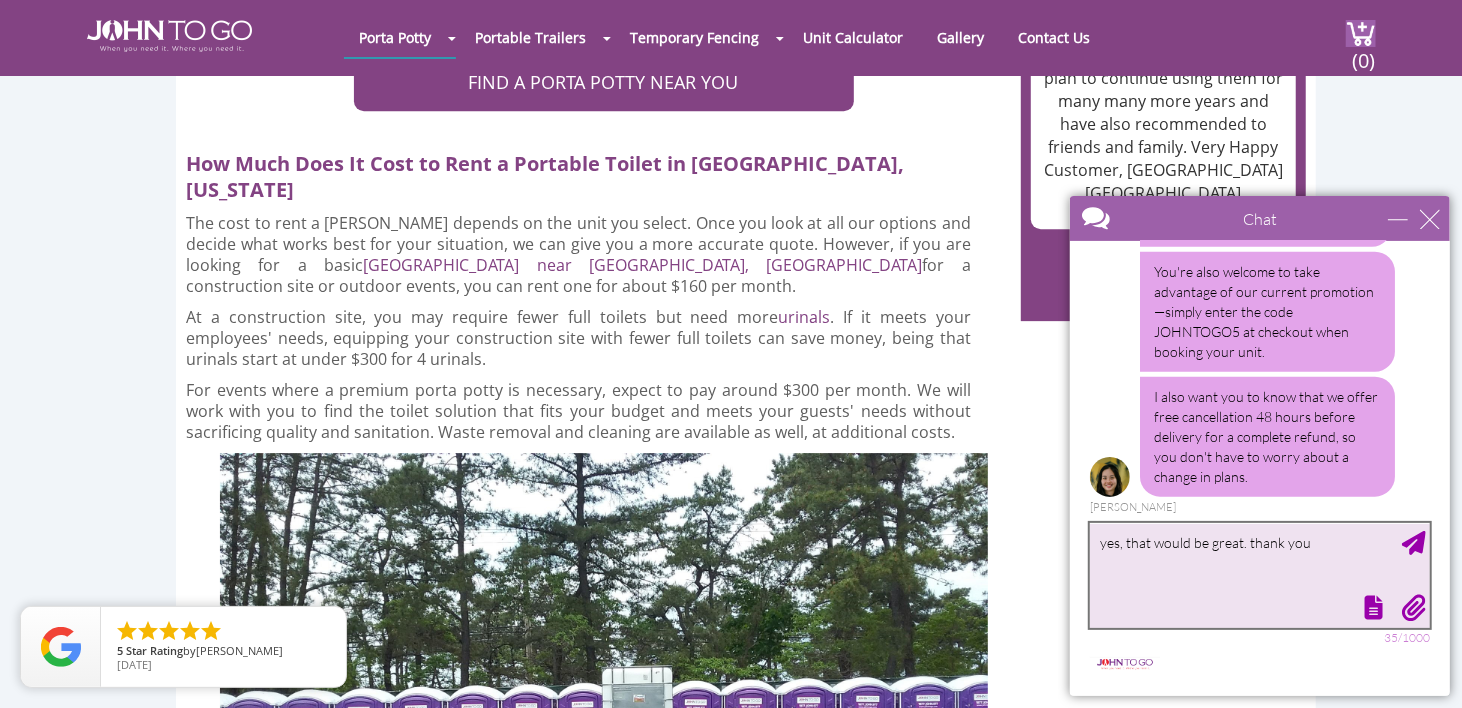 type on "yes, that would be great. thank you" 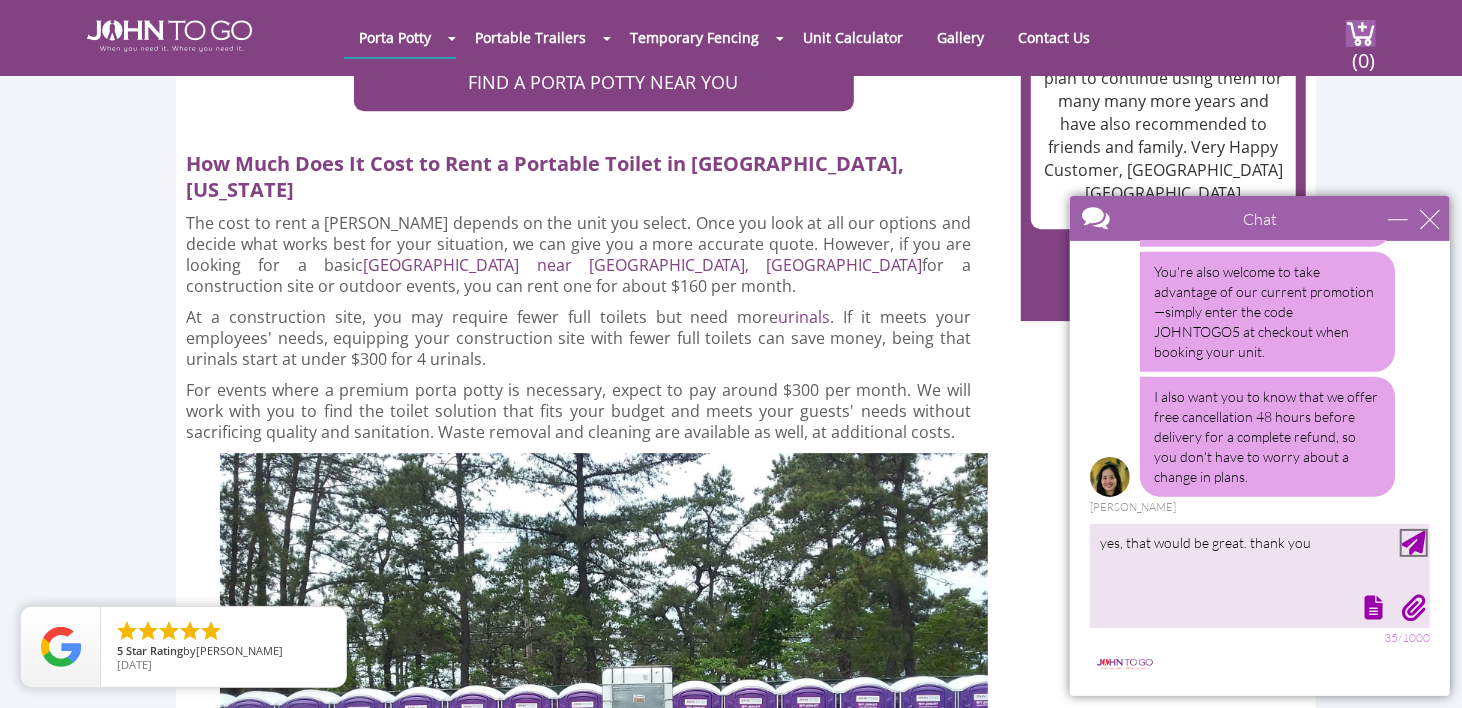 click at bounding box center (1413, 542) 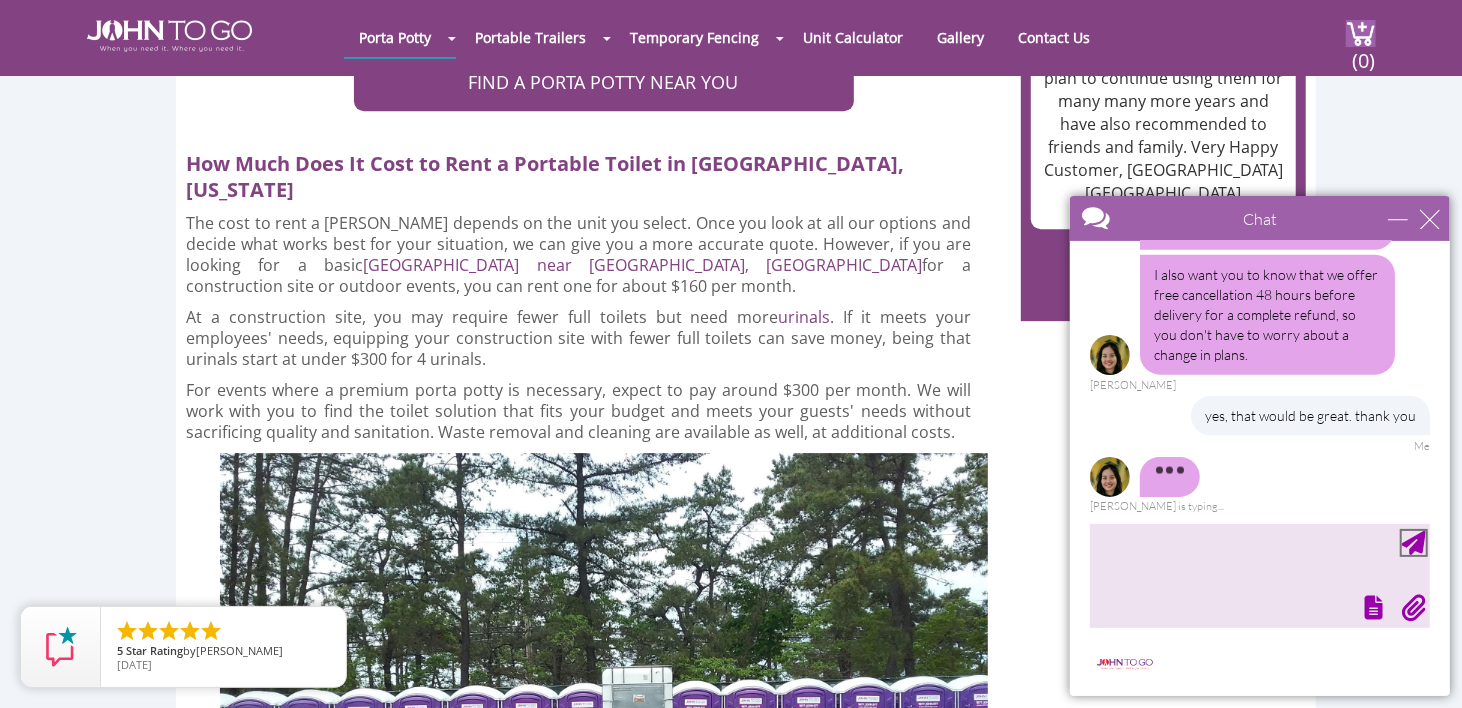 scroll, scrollTop: 1571, scrollLeft: 0, axis: vertical 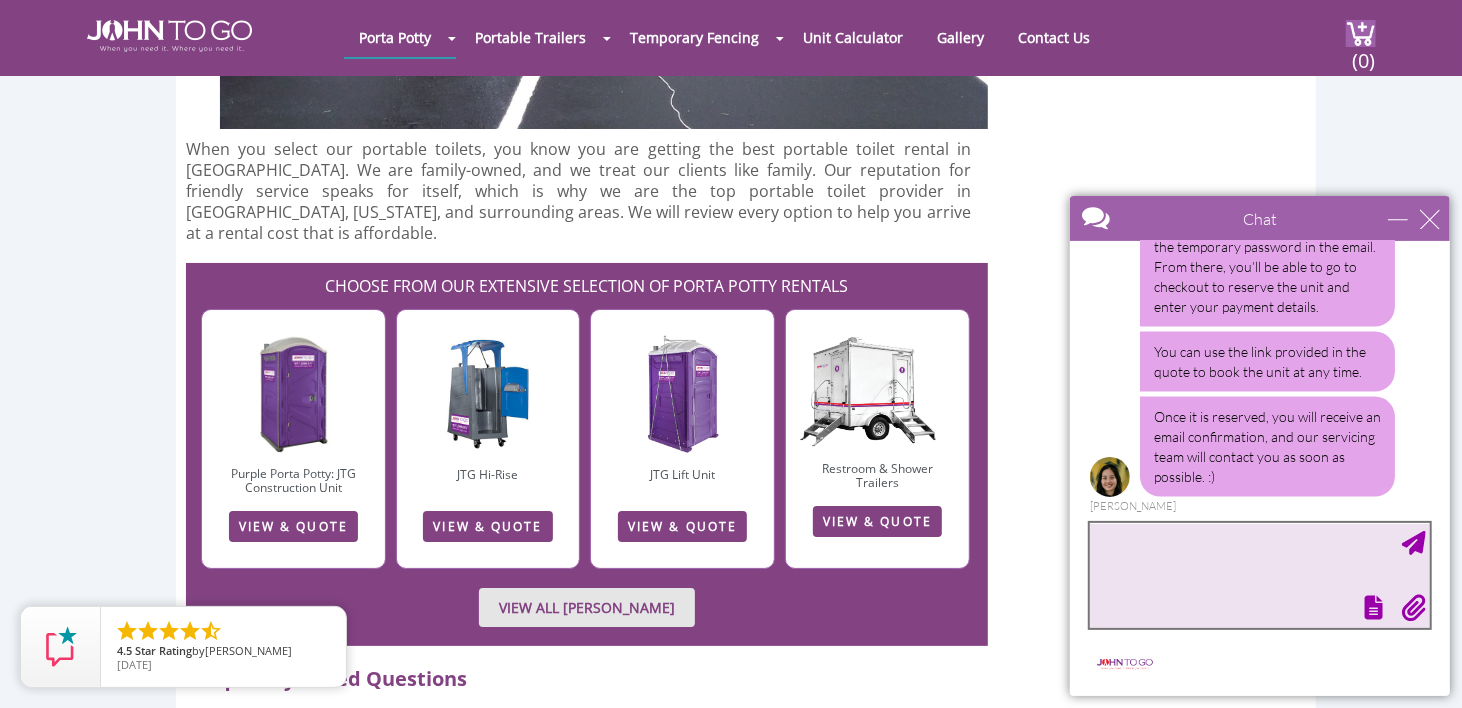 click at bounding box center [1259, 574] 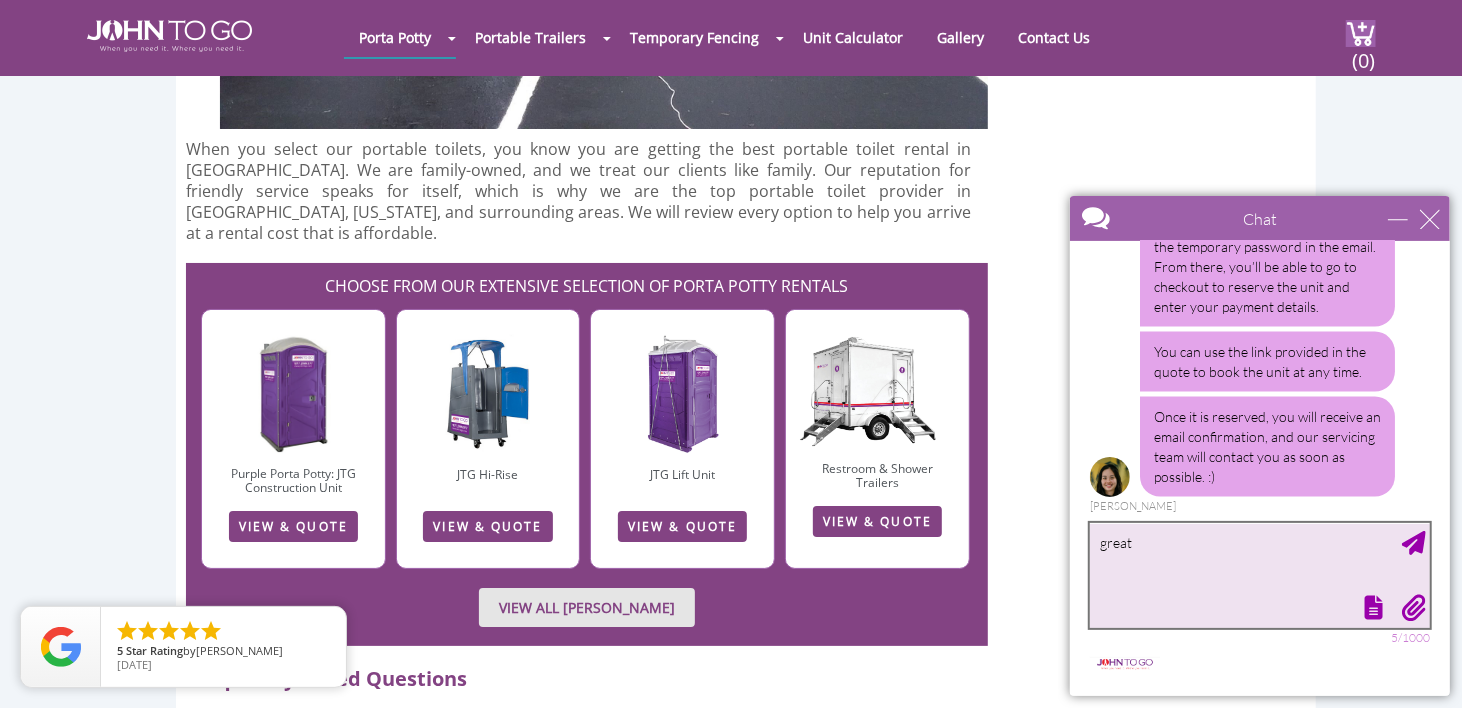 type on "great" 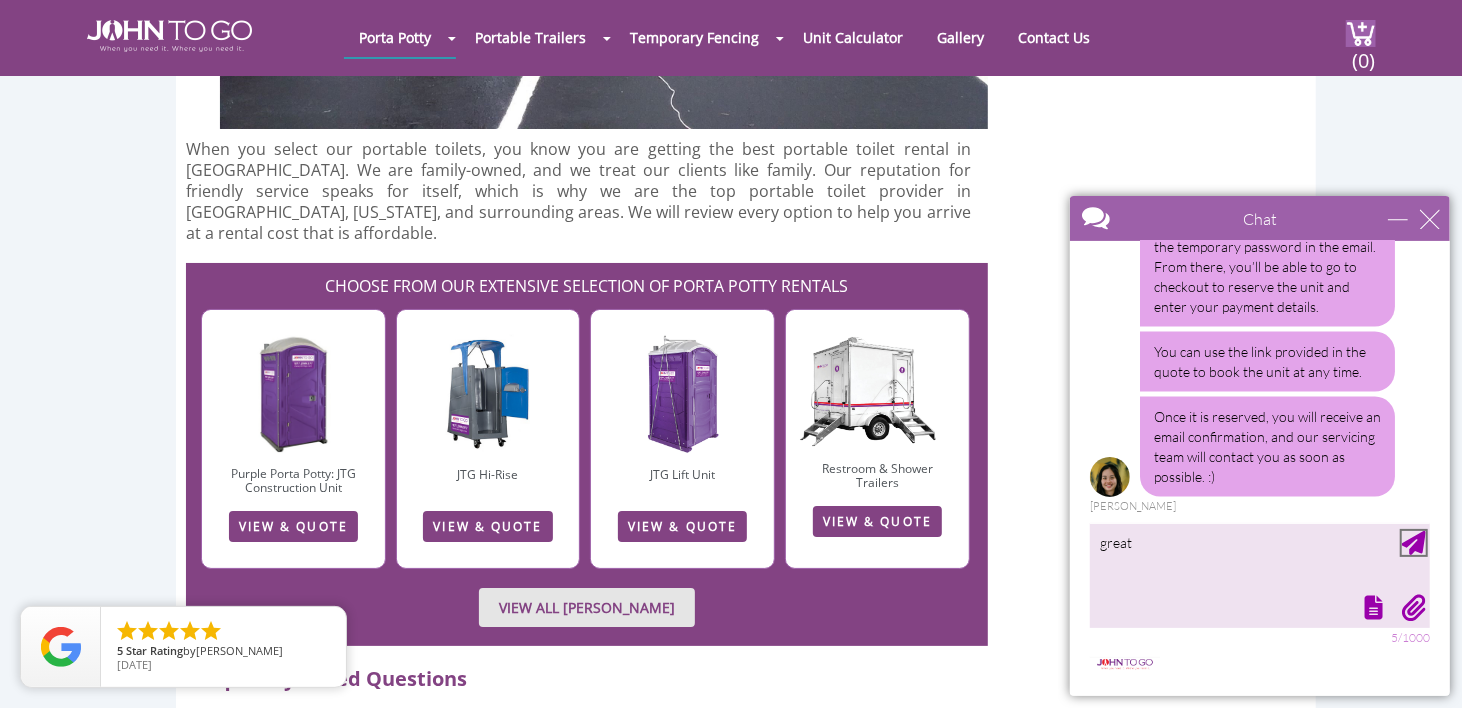 click at bounding box center (1413, 542) 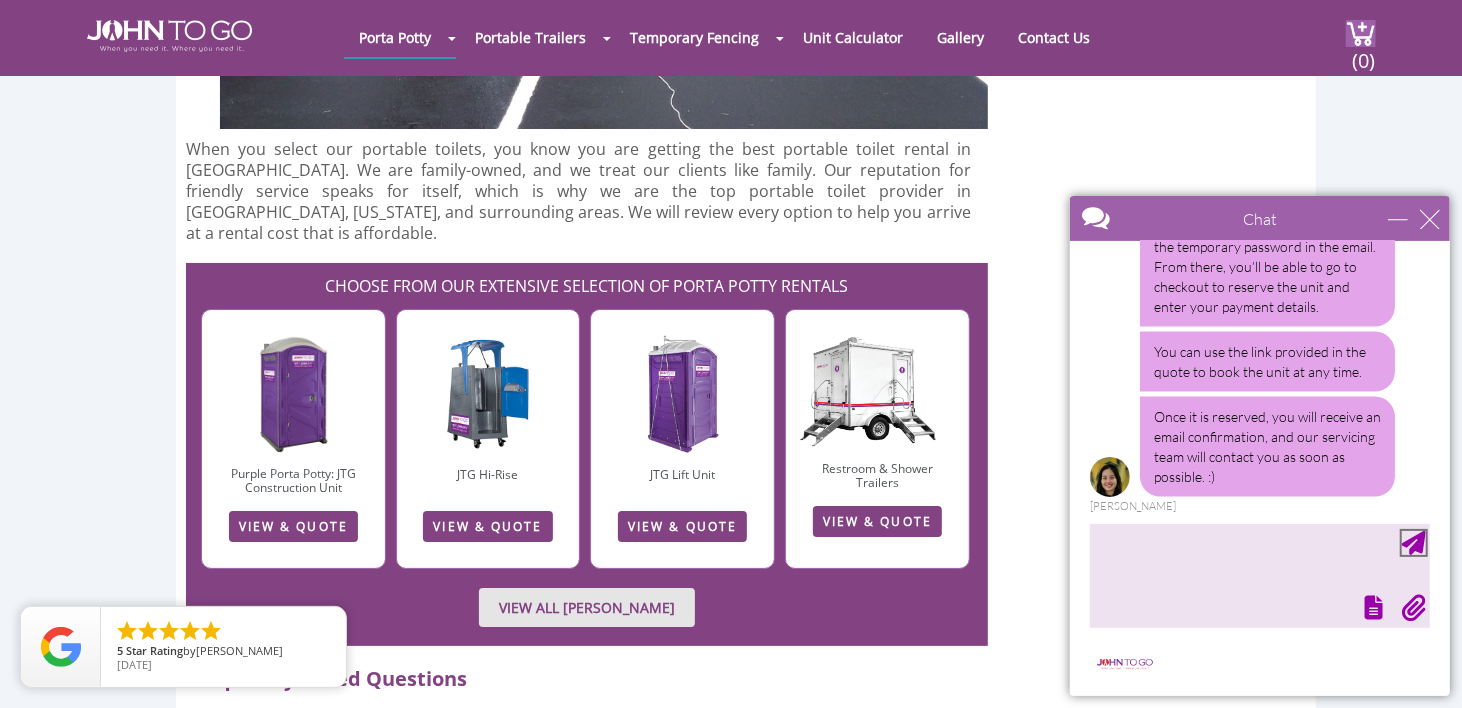 scroll, scrollTop: 1943, scrollLeft: 0, axis: vertical 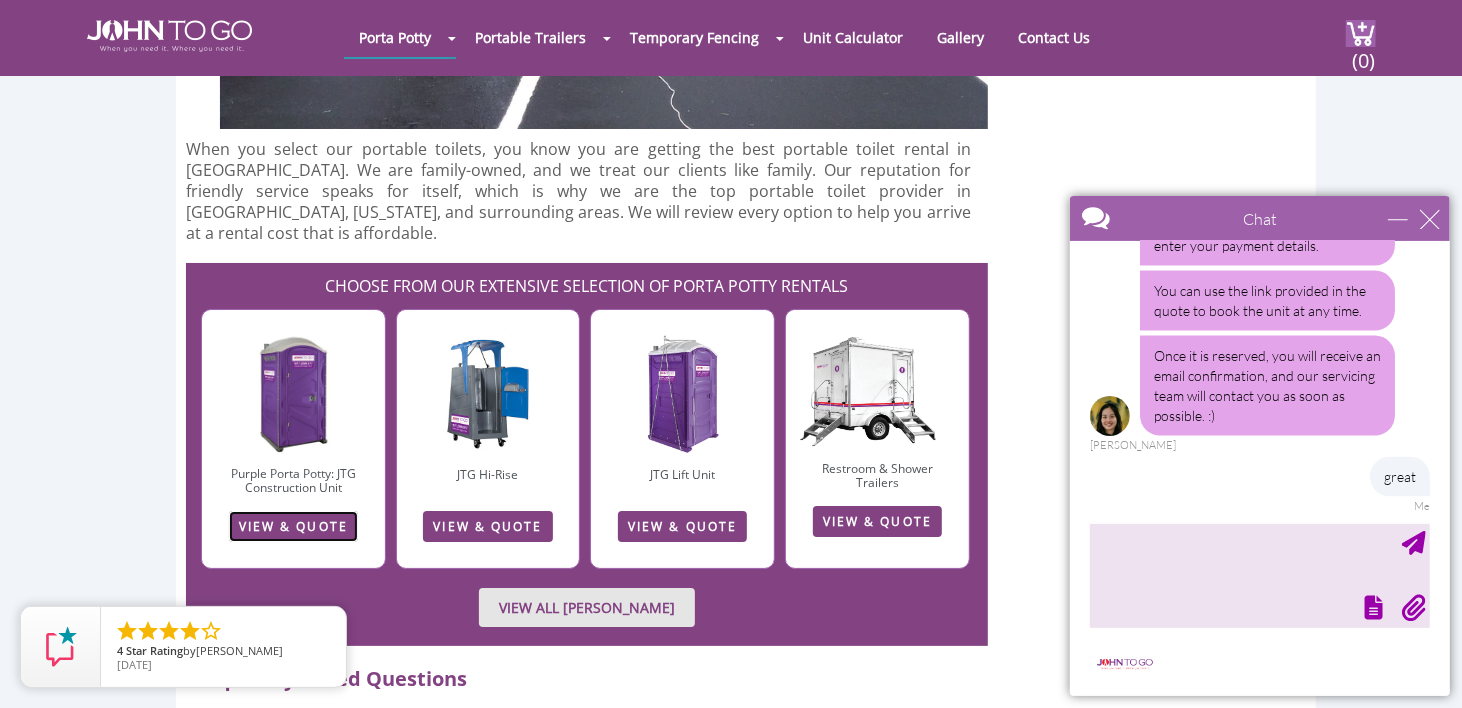 click on "VIEW & QUOTE" at bounding box center (293, 526) 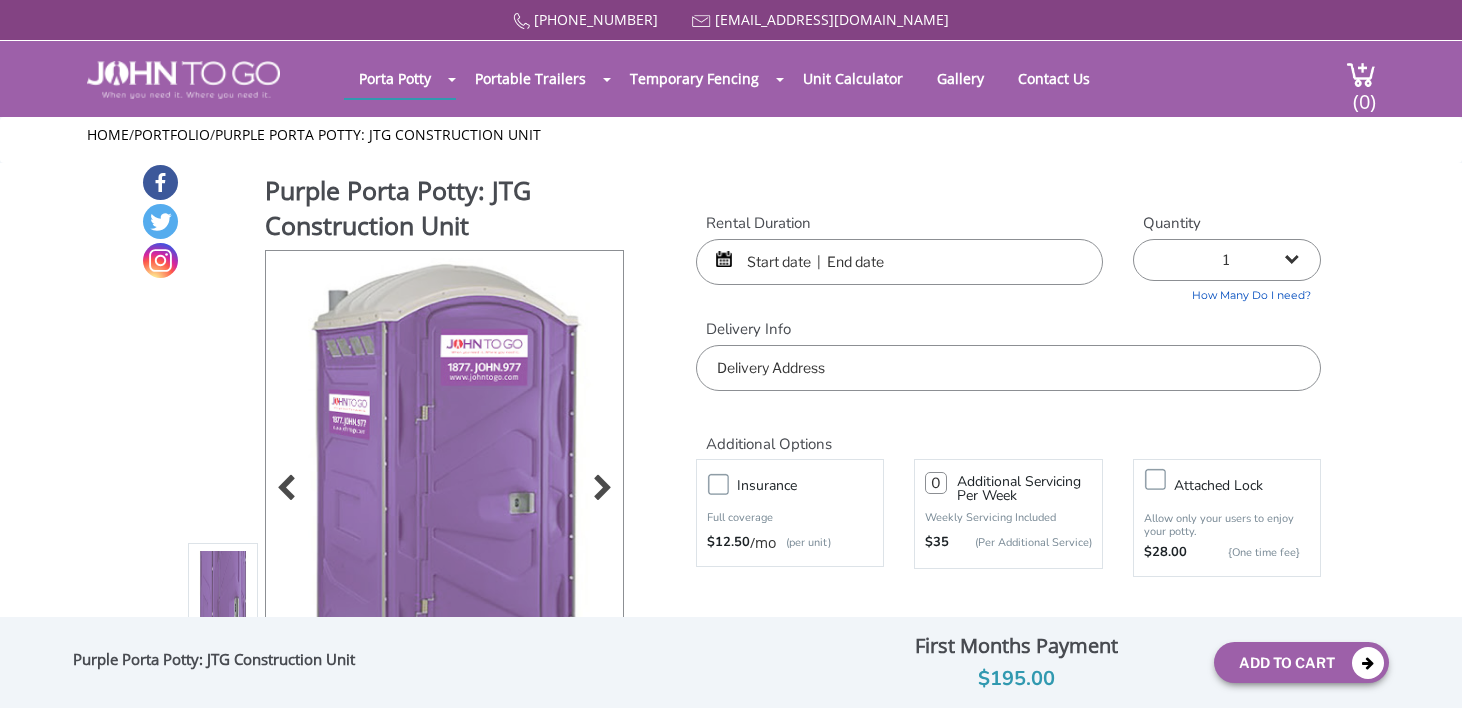 scroll, scrollTop: 0, scrollLeft: 0, axis: both 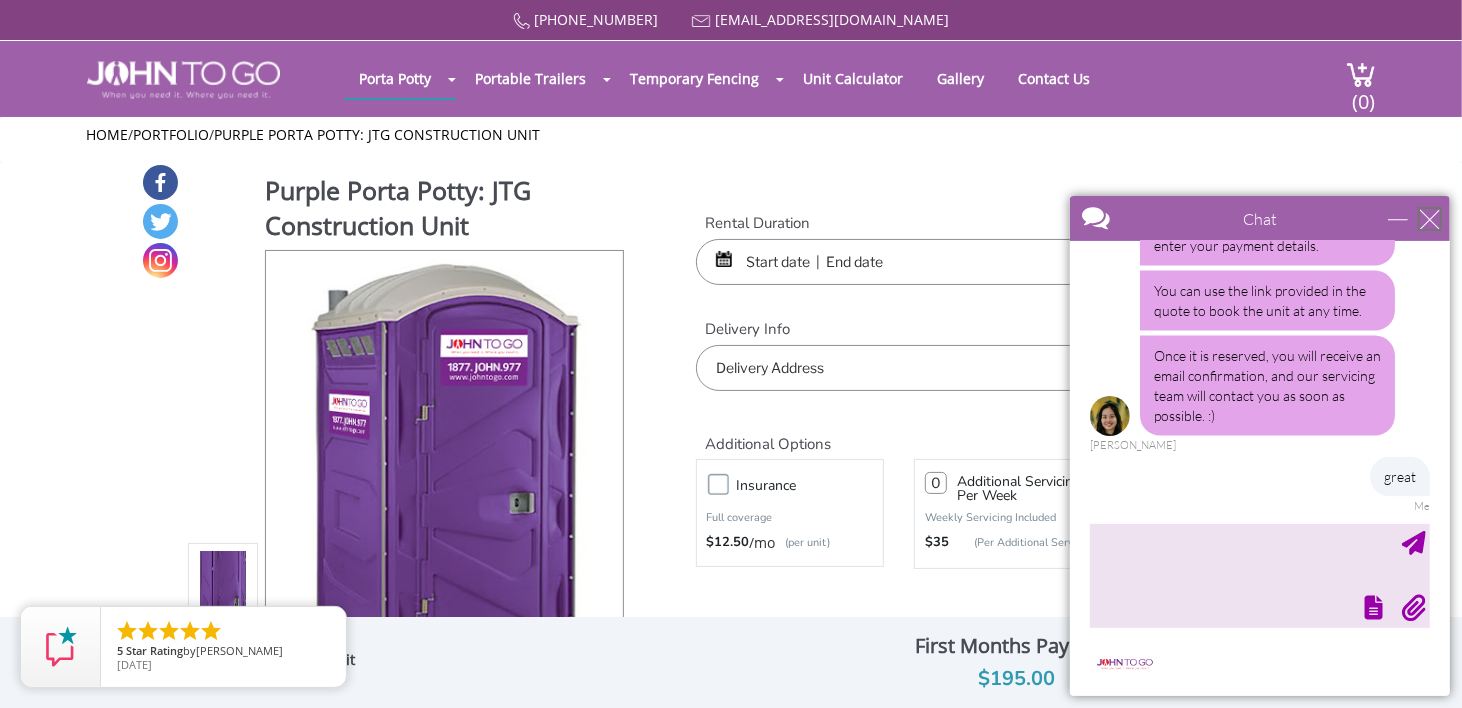 click at bounding box center [1429, 218] 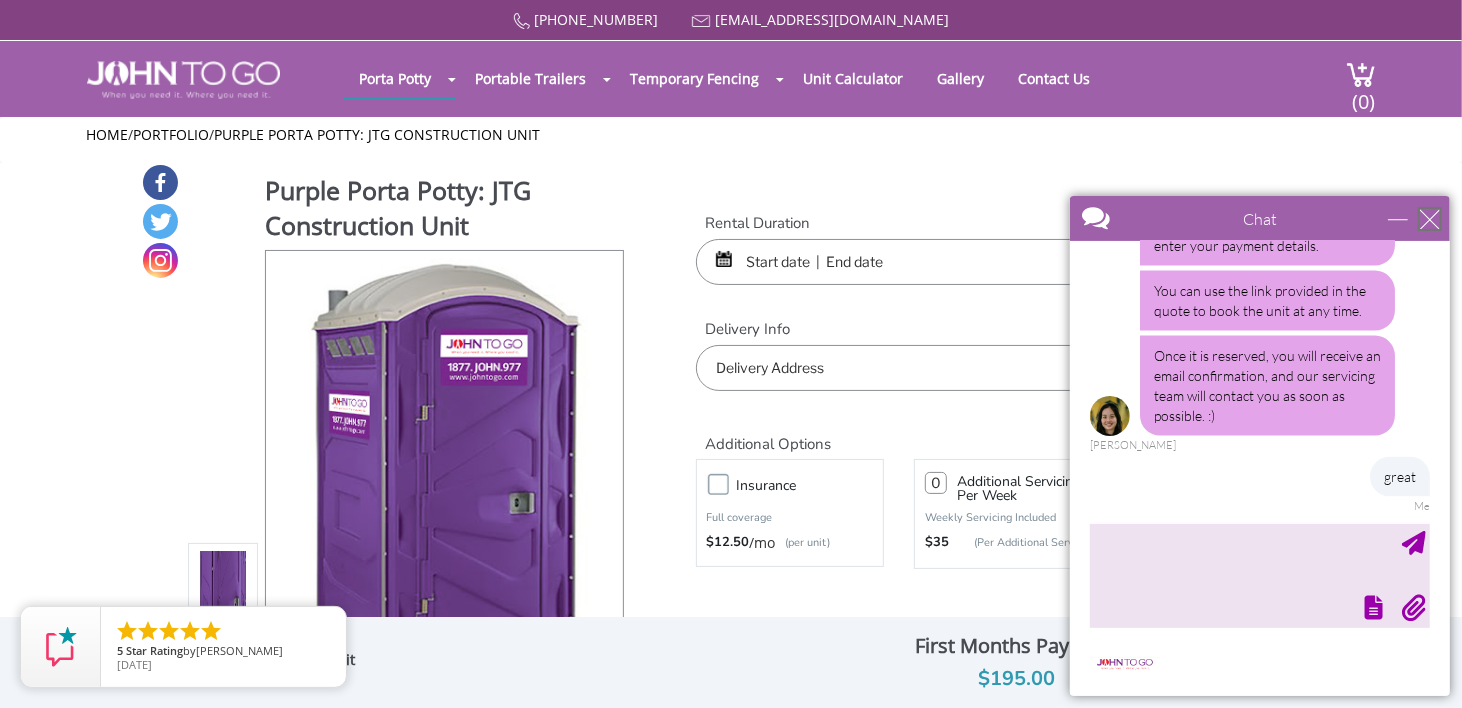 type on "Continue Chat" 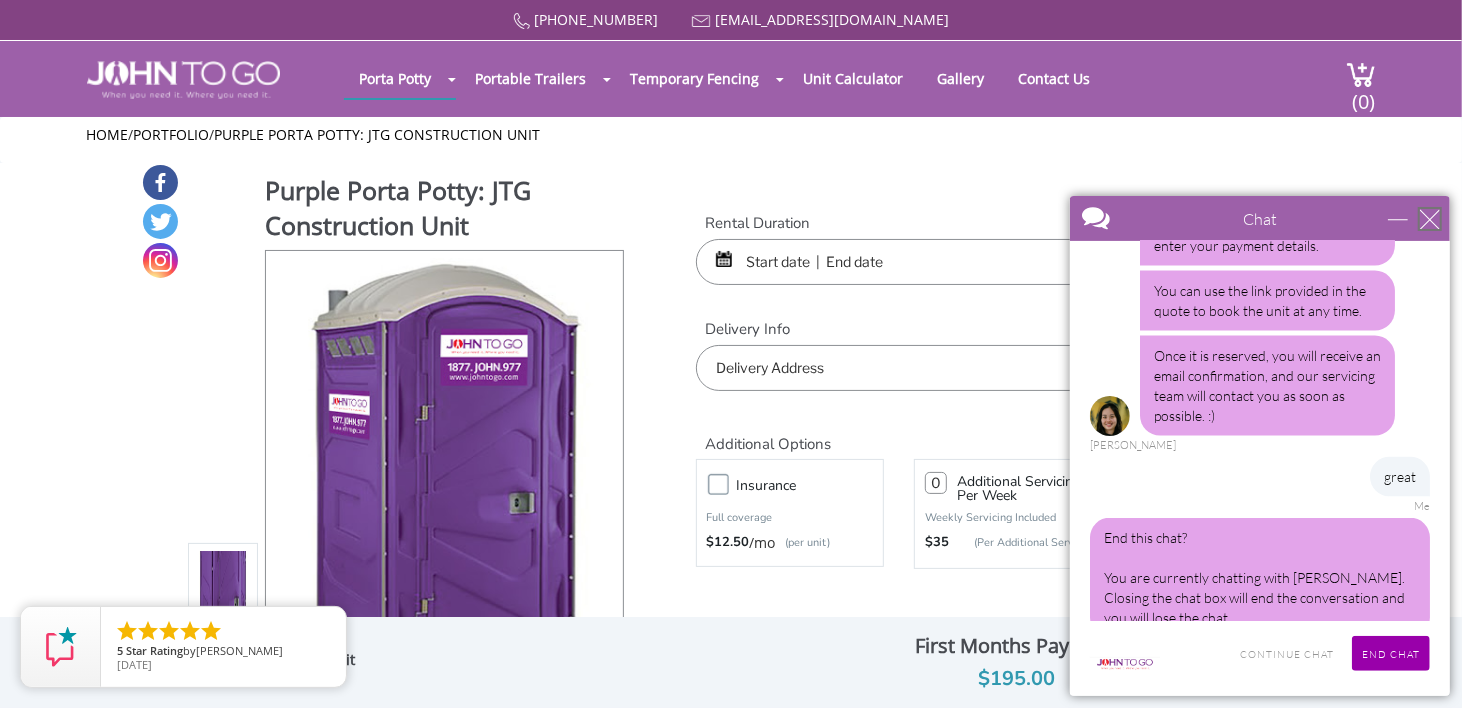 scroll, scrollTop: 1973, scrollLeft: 0, axis: vertical 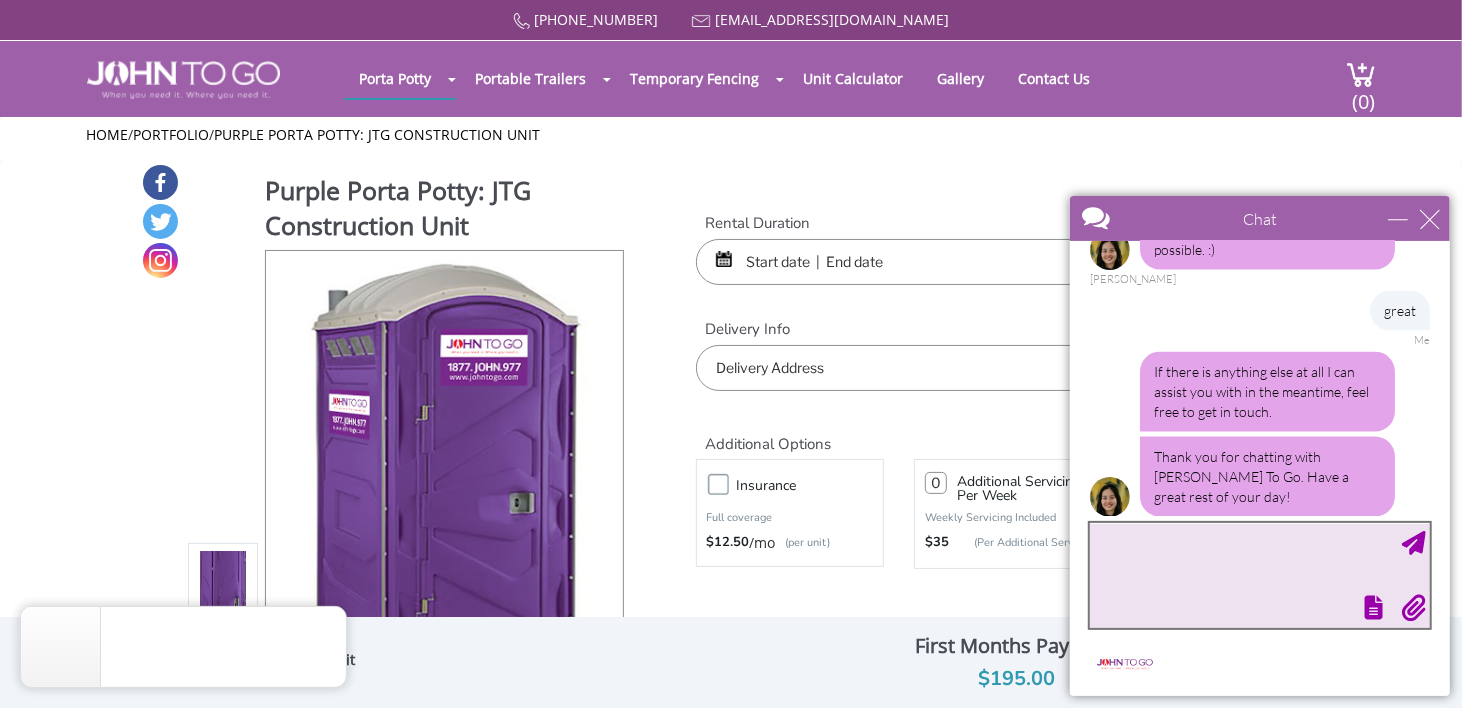 click at bounding box center (1259, 574) 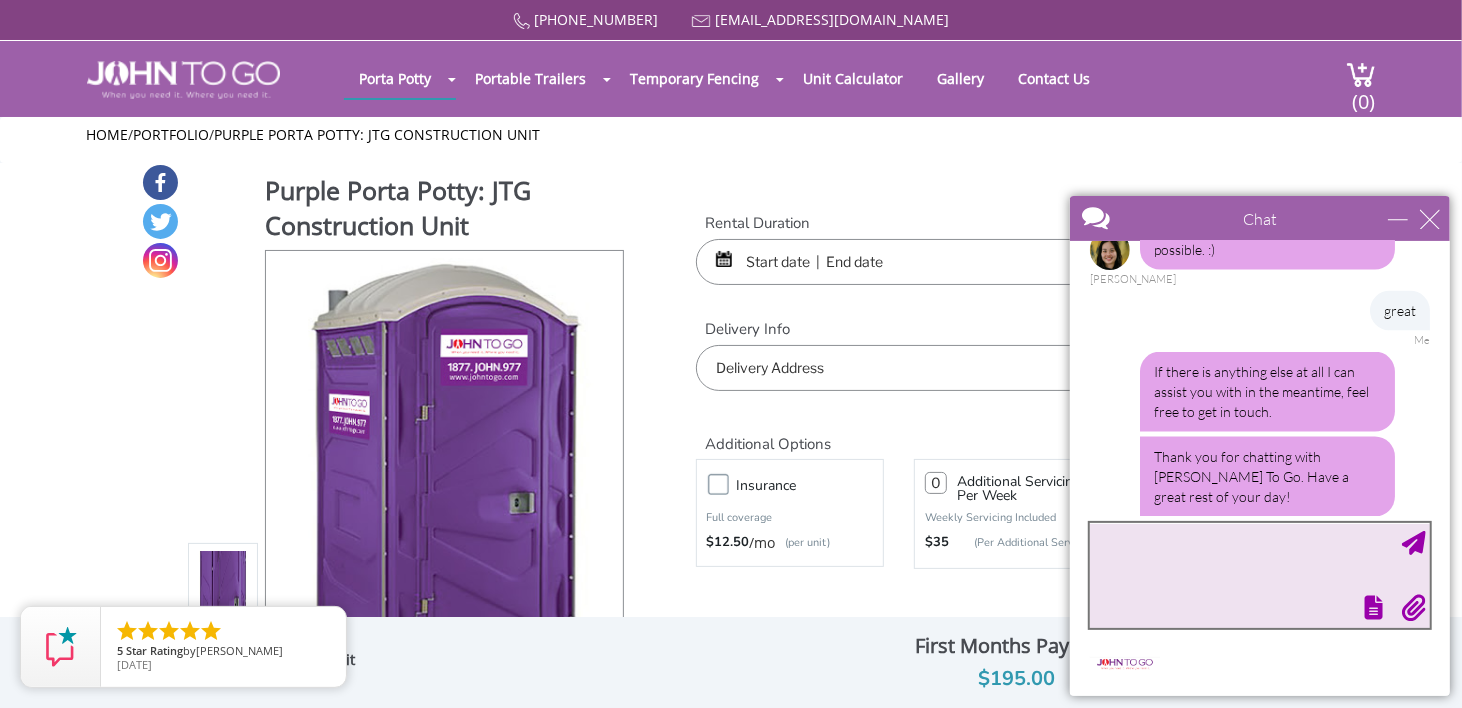scroll, scrollTop: 2153, scrollLeft: 0, axis: vertical 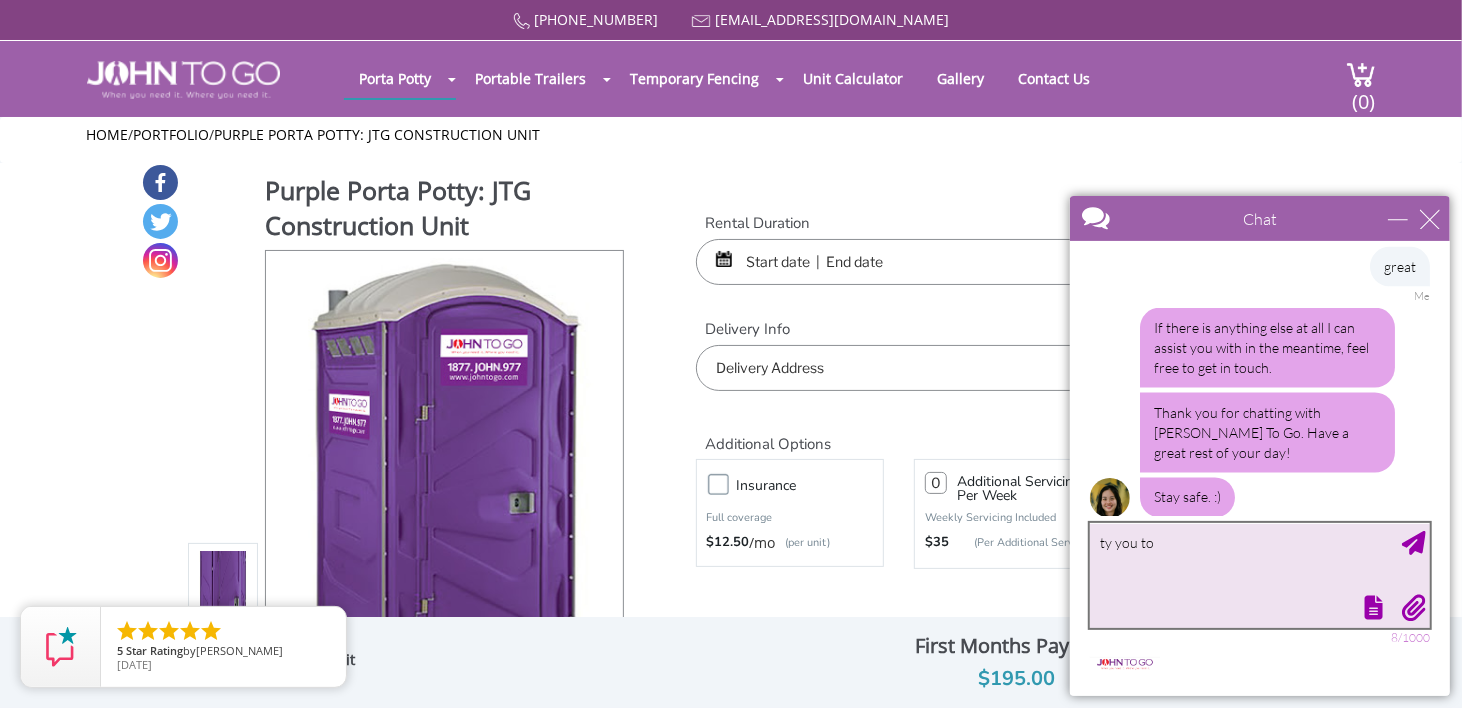 type on "ty you too" 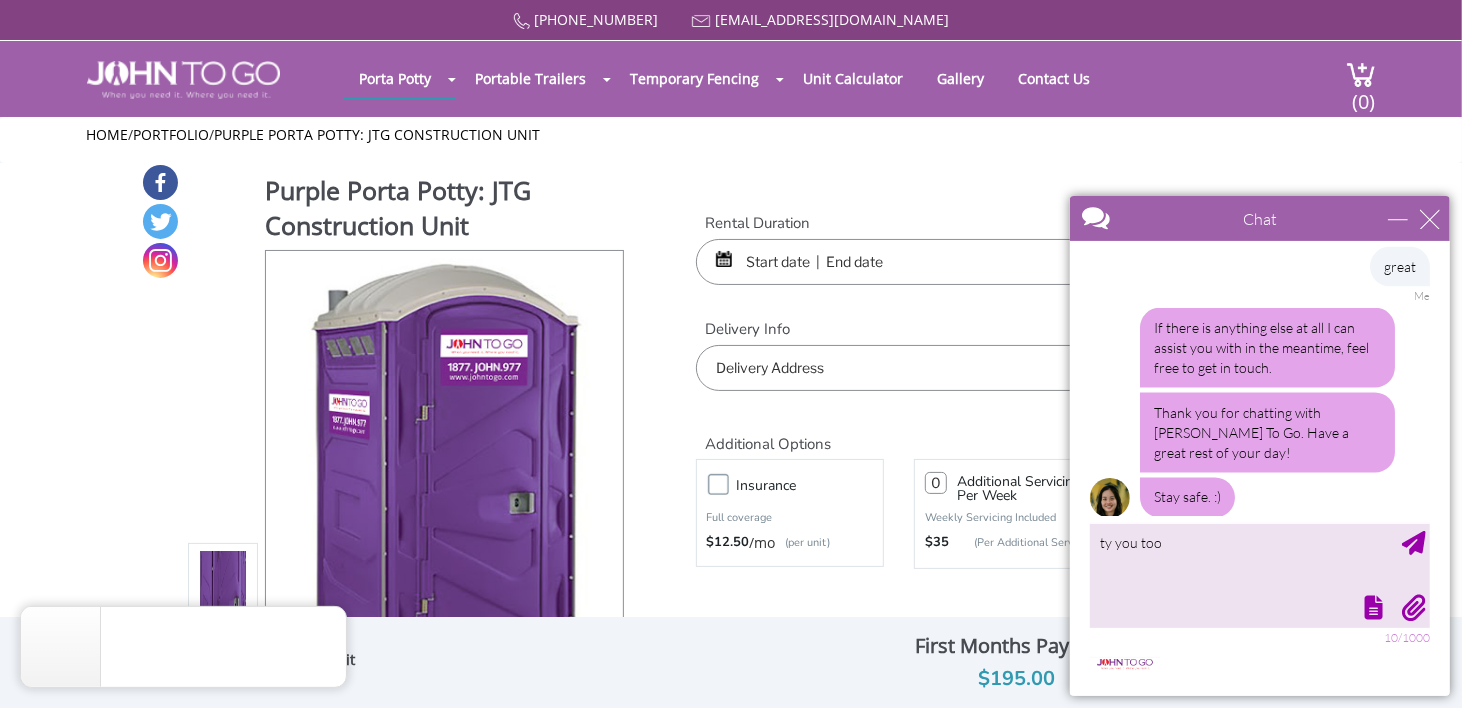 scroll, scrollTop: 2460, scrollLeft: 0, axis: vertical 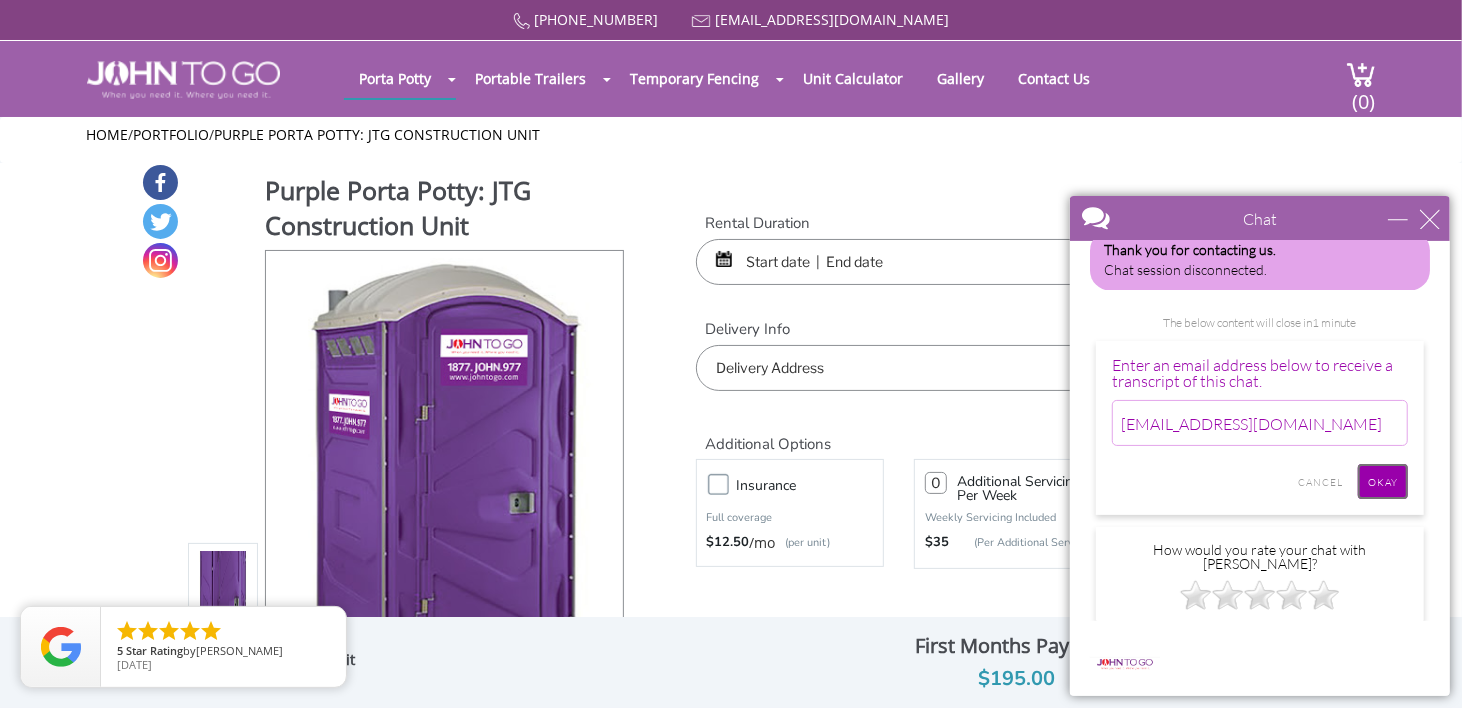 click on "Okay" at bounding box center (1382, 480) 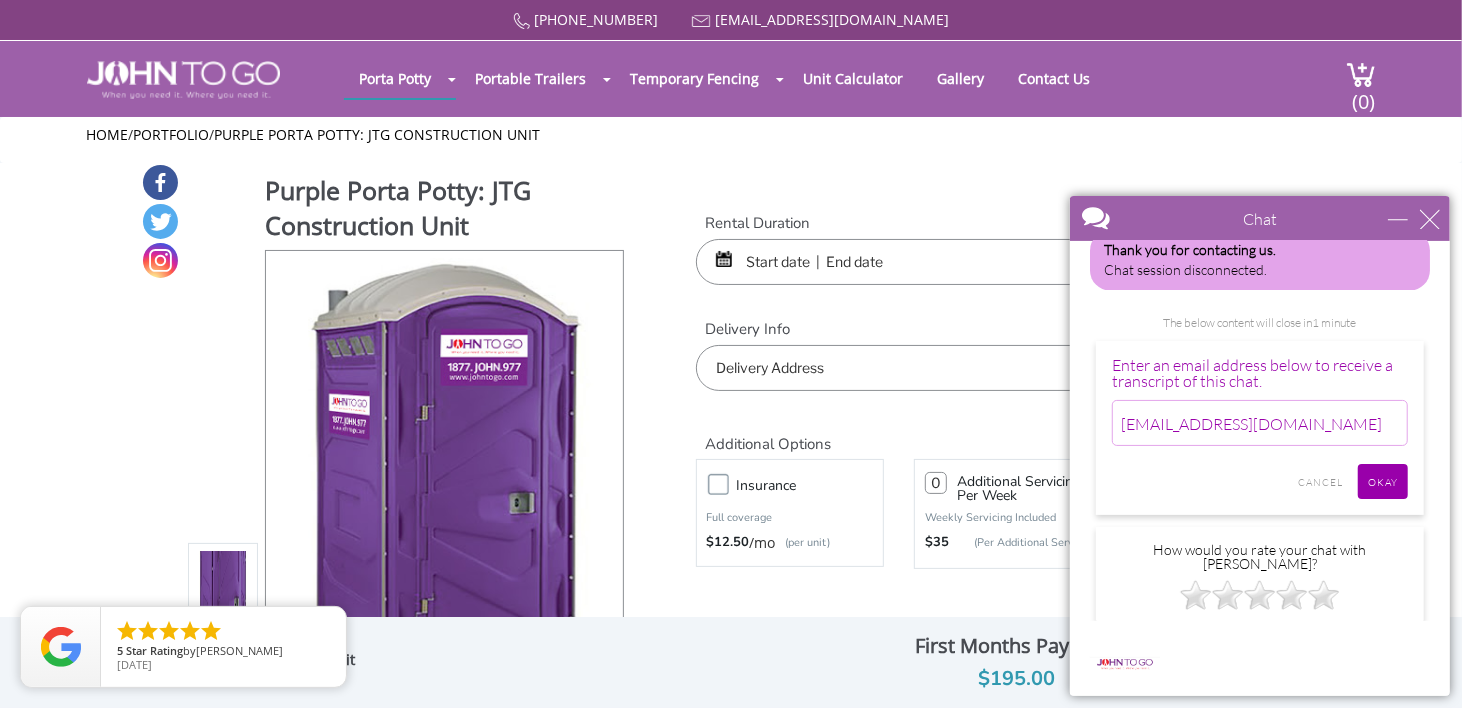 scroll, scrollTop: 2450, scrollLeft: 0, axis: vertical 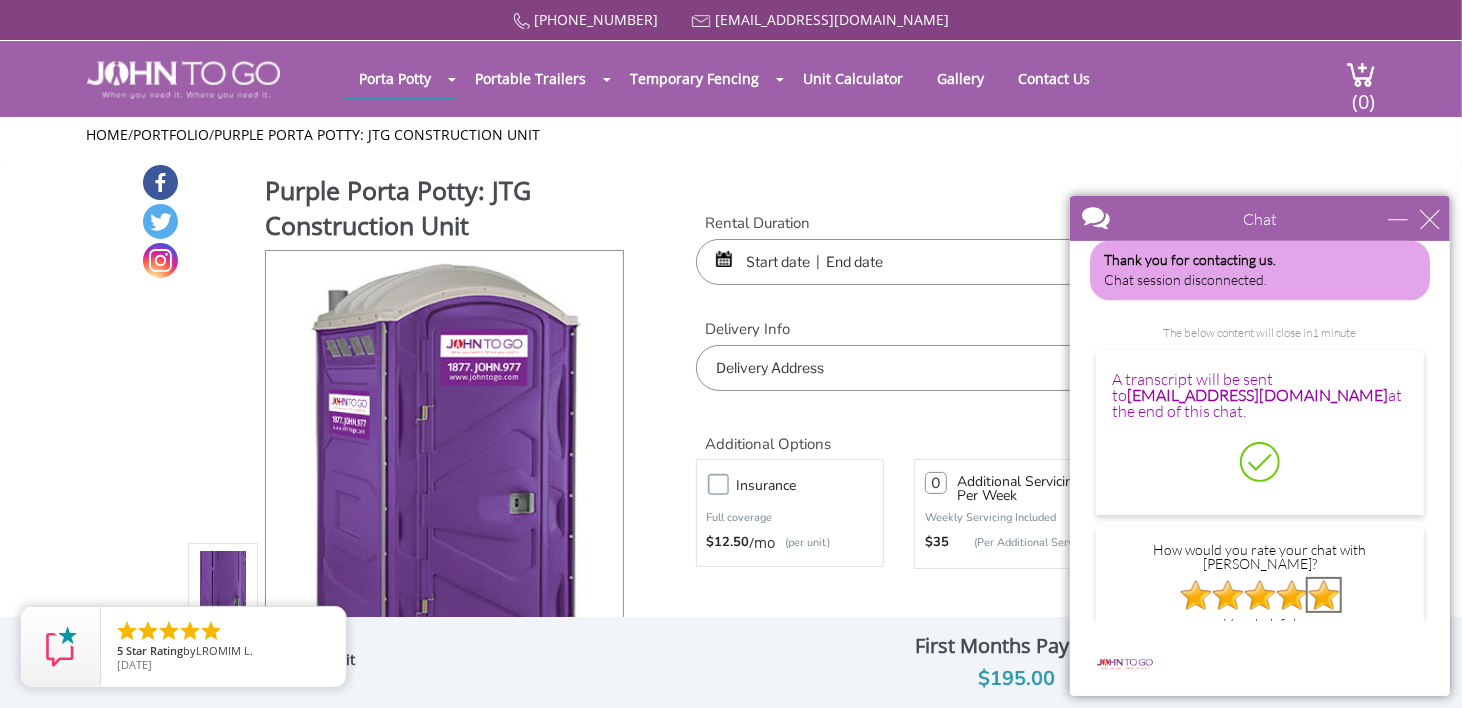 click at bounding box center (1323, 594) 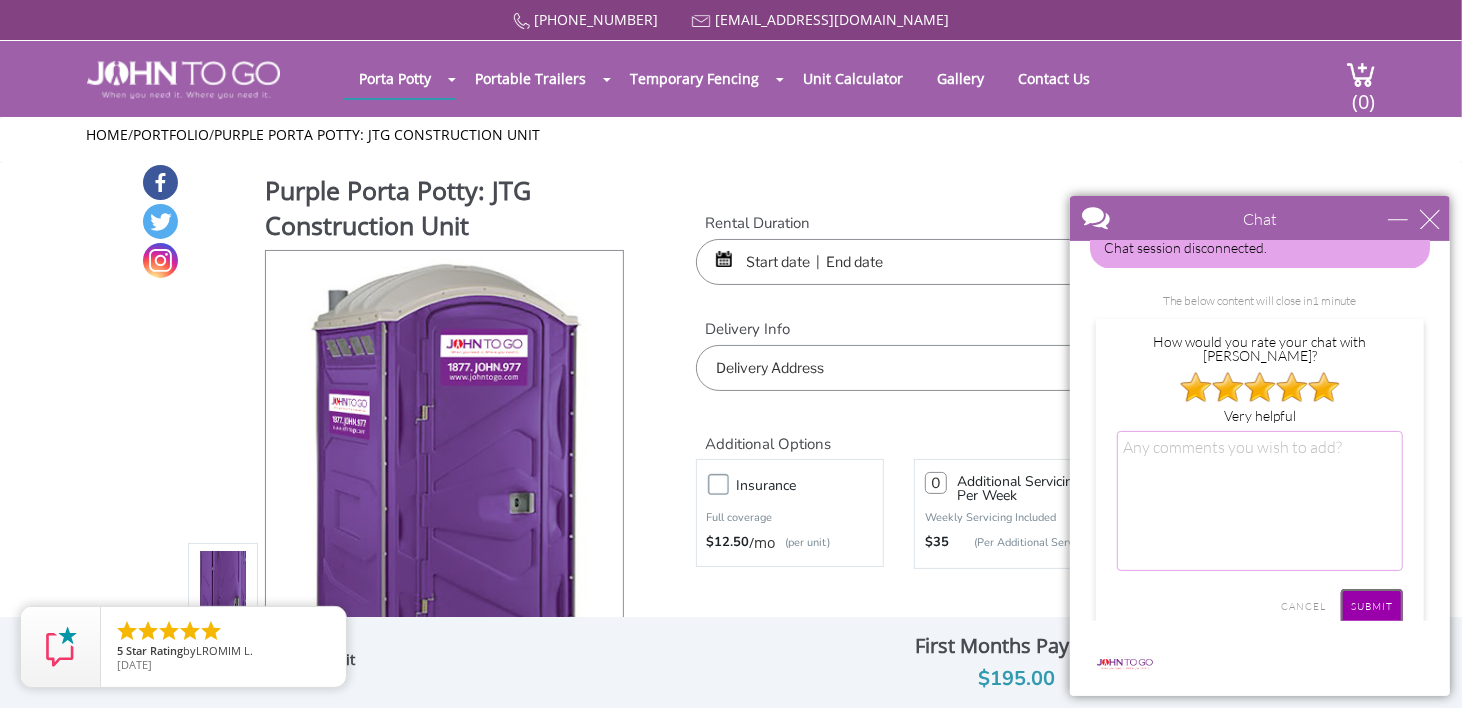 click on "SUBMIT" at bounding box center (1371, 605) 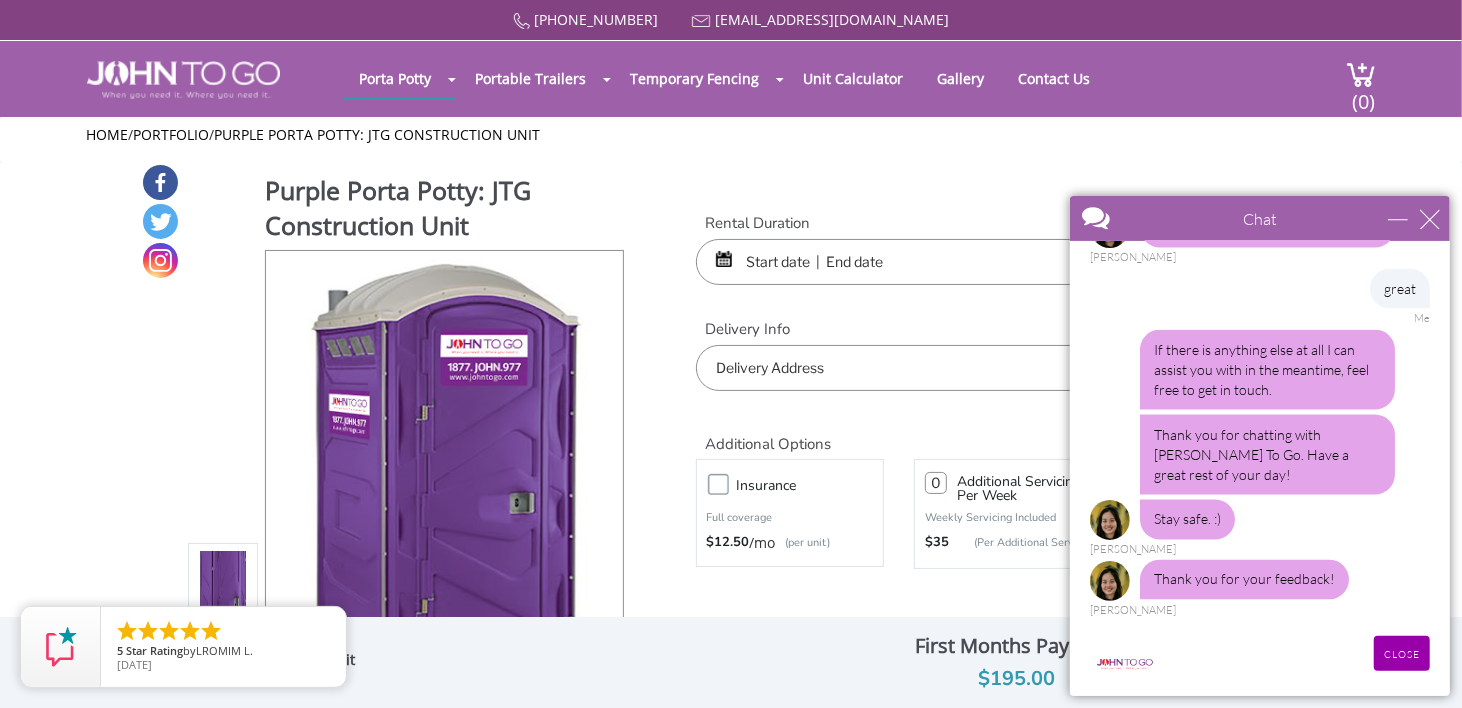 scroll, scrollTop: 2110, scrollLeft: 0, axis: vertical 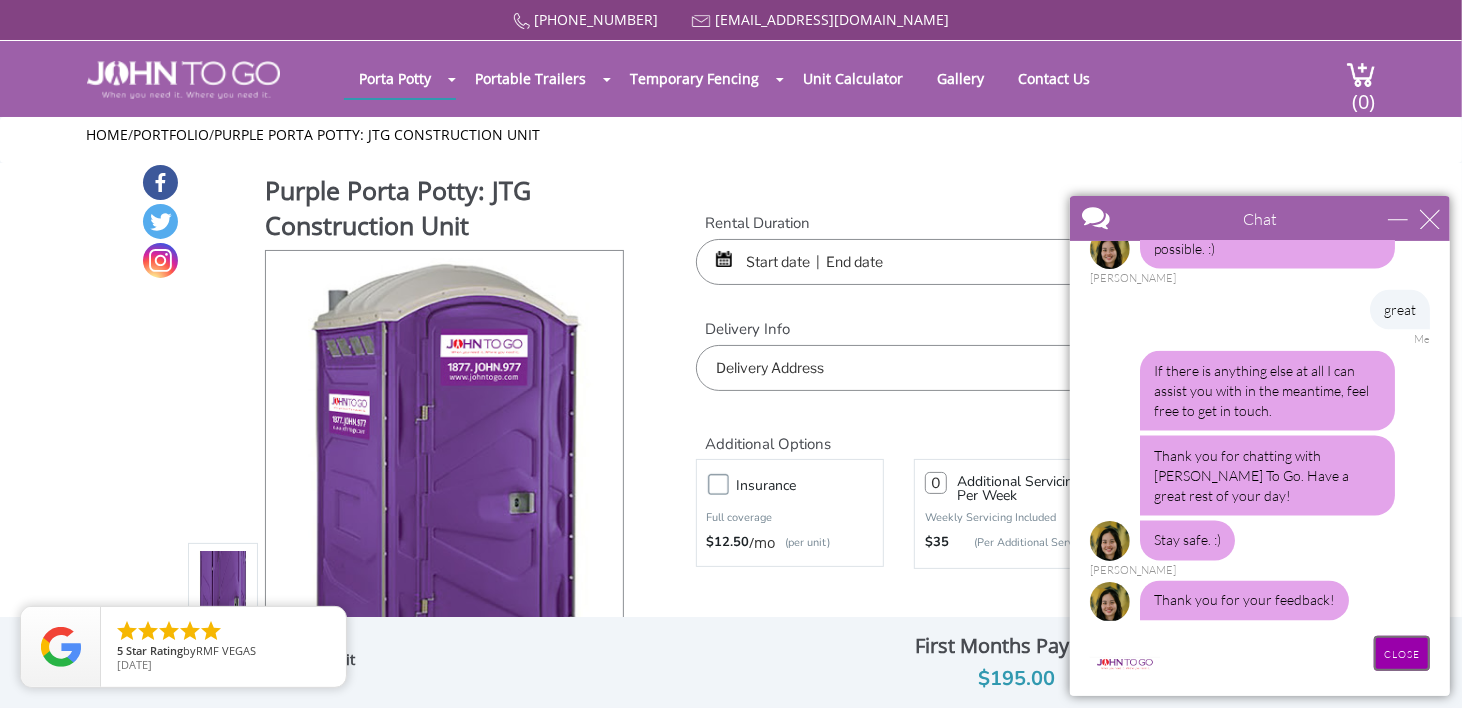 click on "CLOSE" at bounding box center (1401, 652) 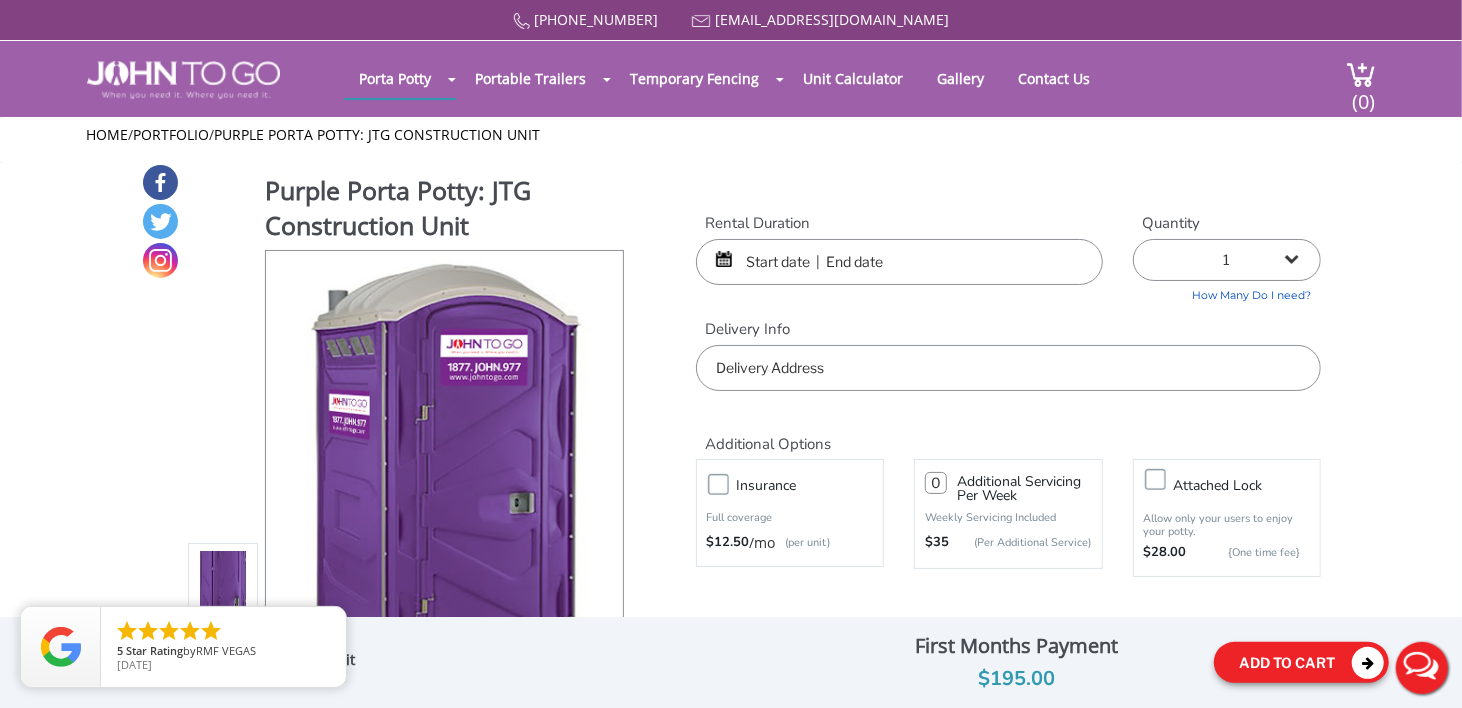 scroll, scrollTop: 0, scrollLeft: 0, axis: both 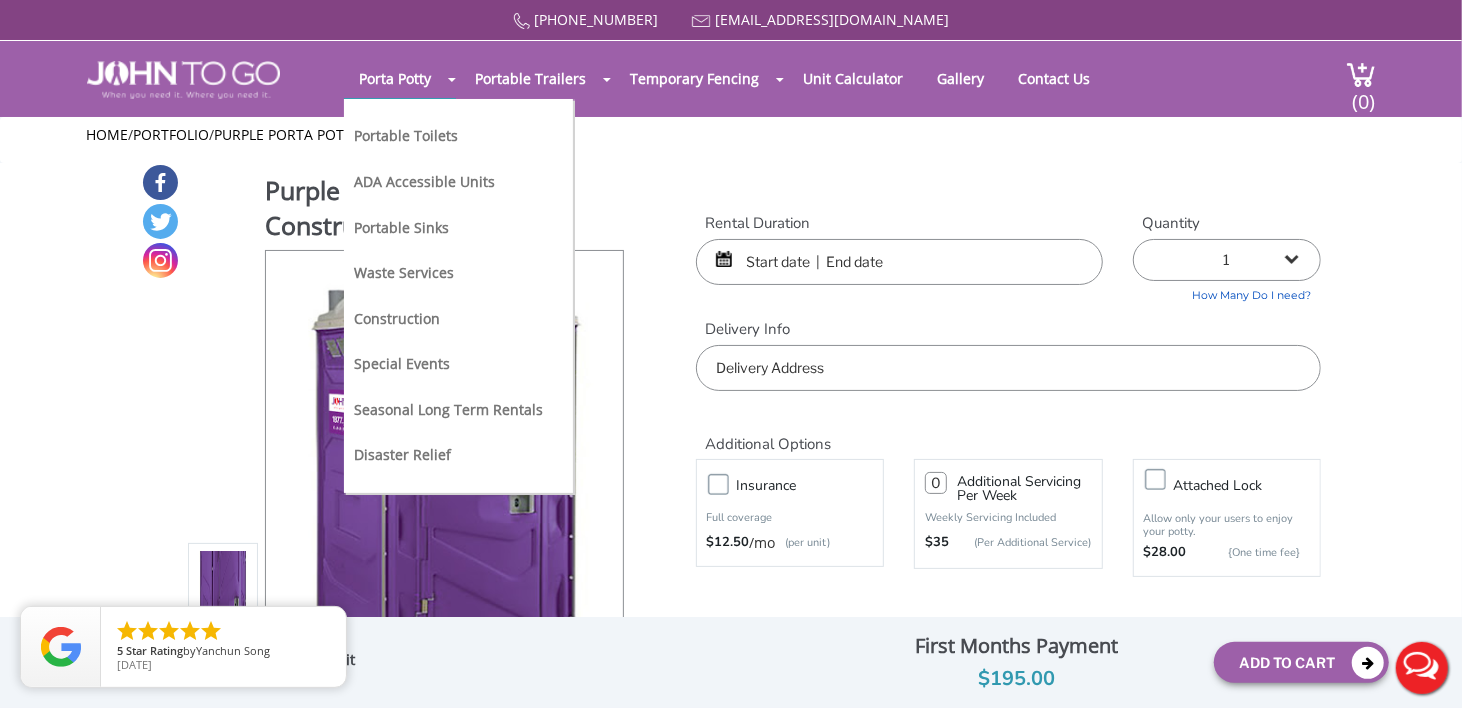 click on "Portable Toilets" at bounding box center [449, 144] 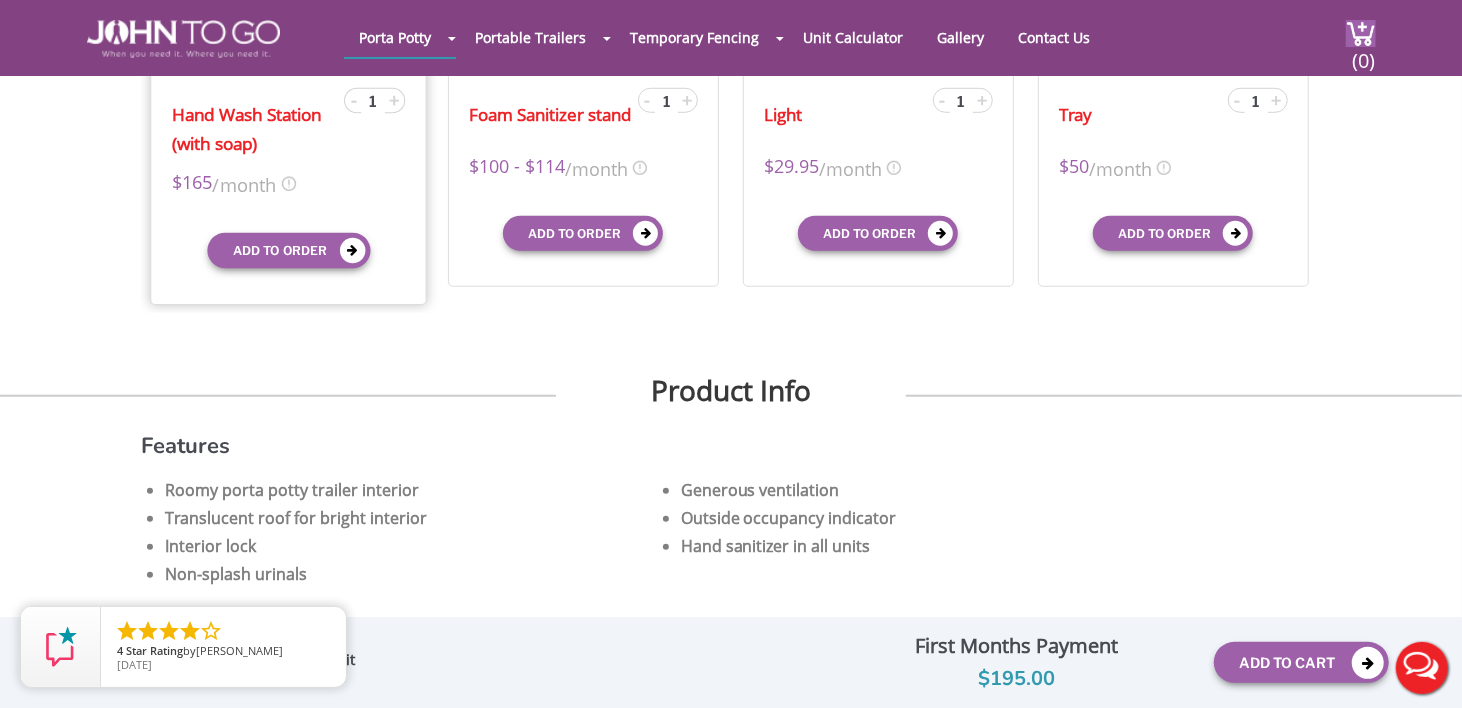 scroll, scrollTop: 400, scrollLeft: 0, axis: vertical 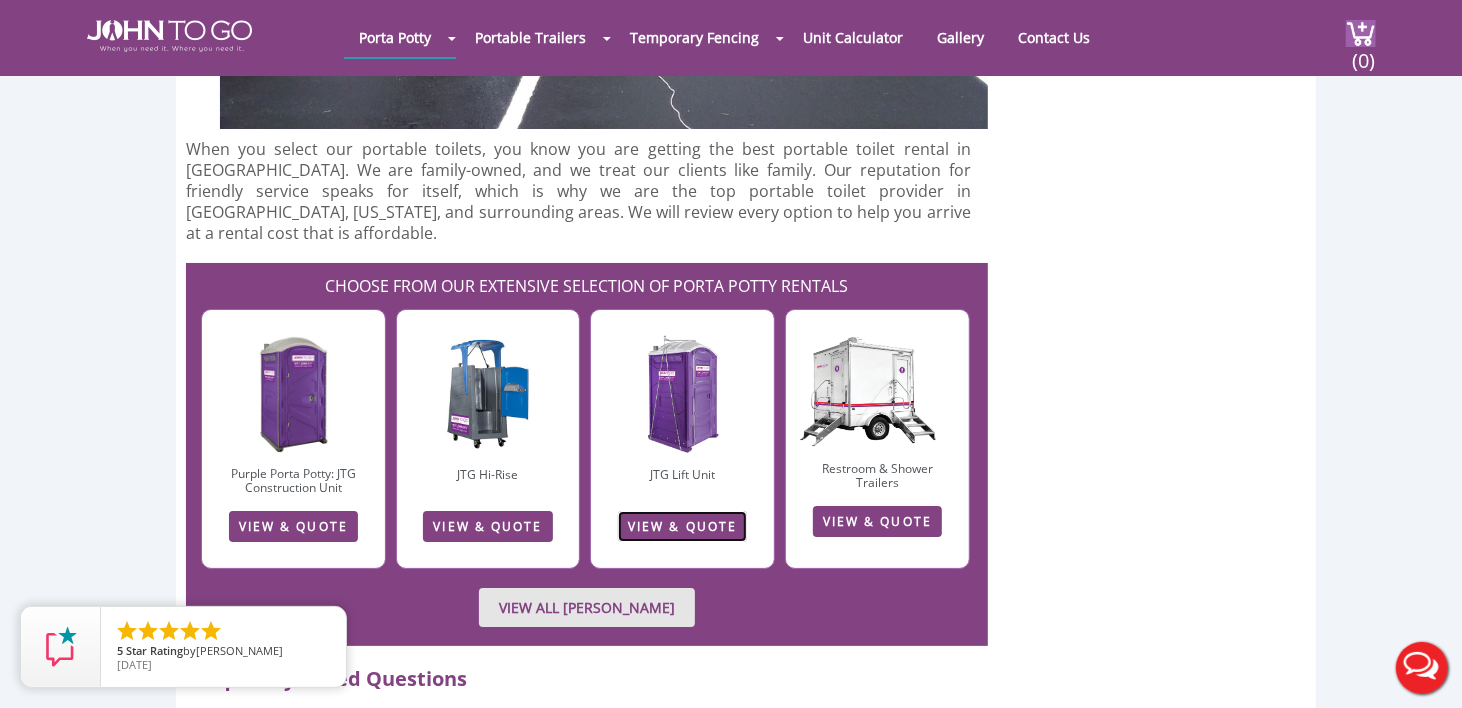 click on "VIEW & QUOTE" at bounding box center [682, 526] 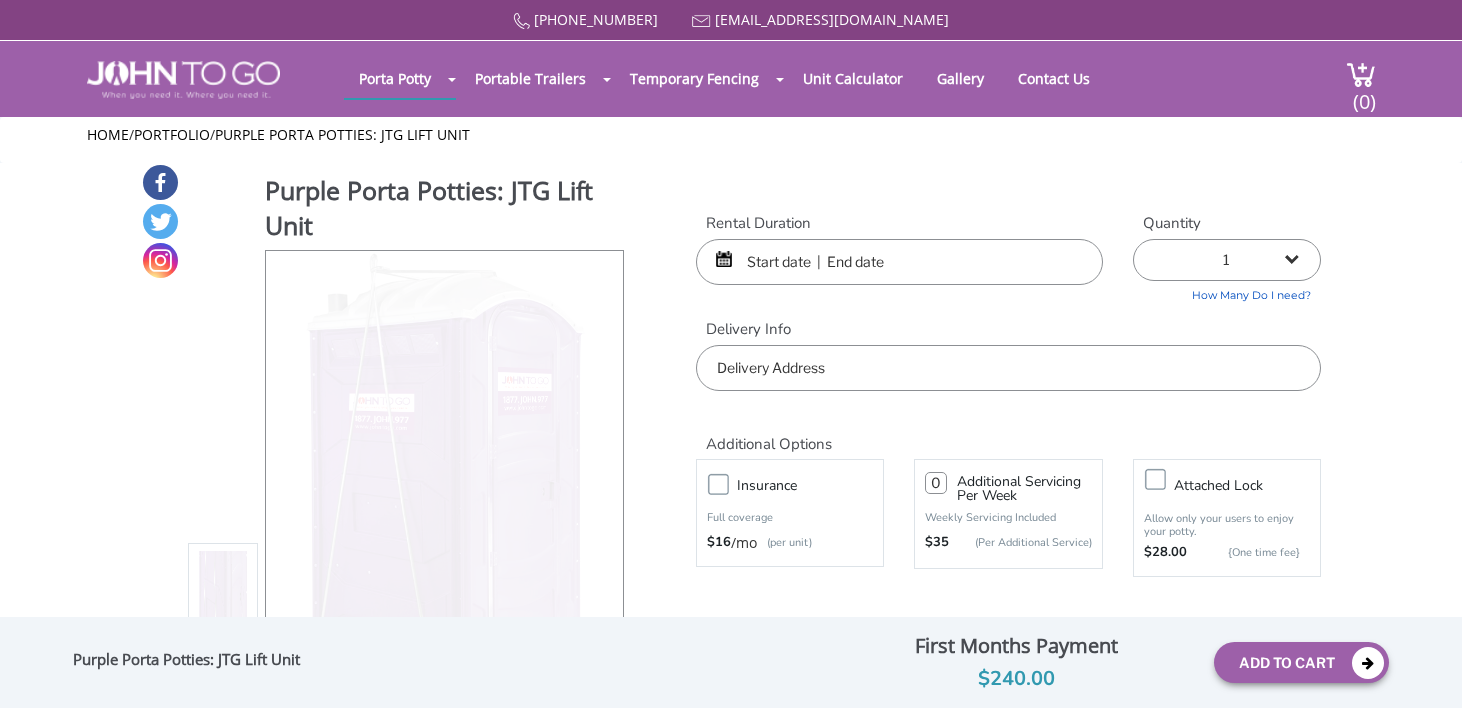 scroll, scrollTop: 0, scrollLeft: 0, axis: both 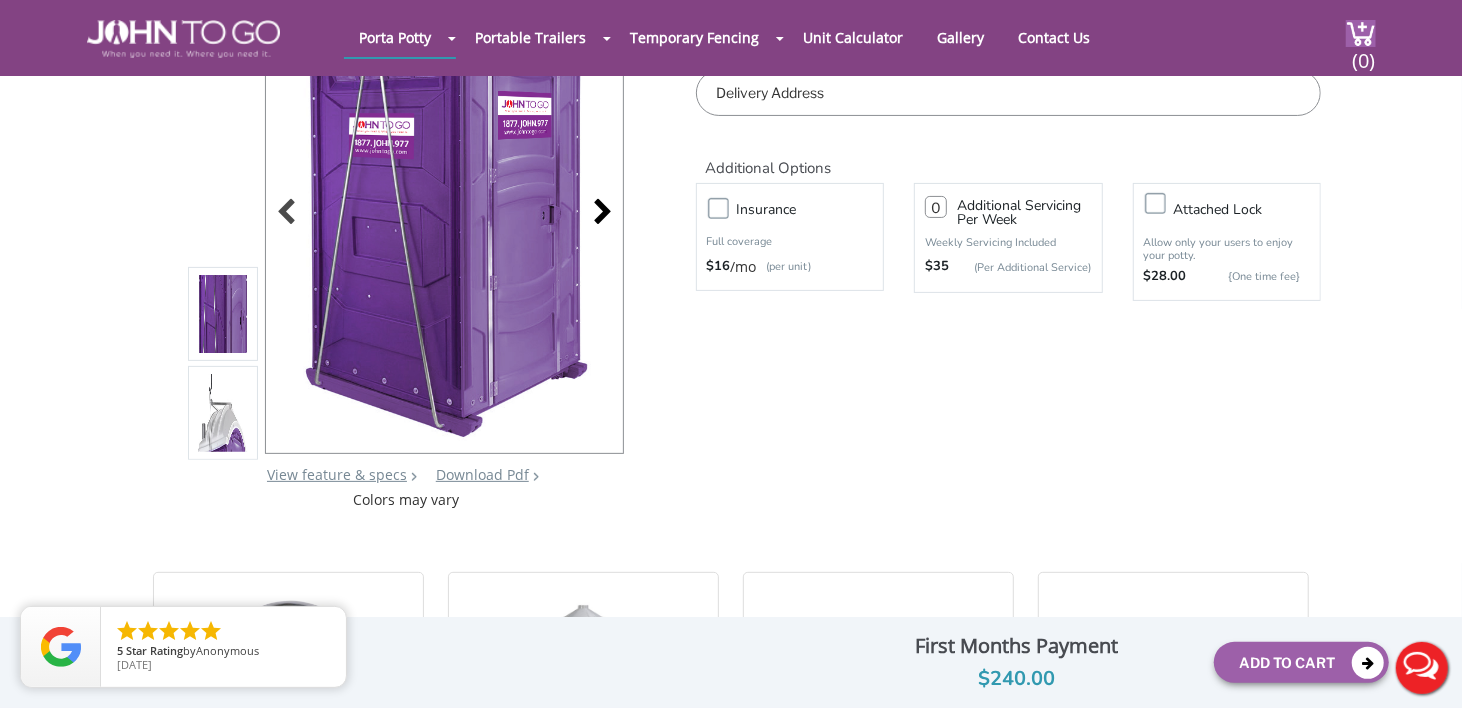 click at bounding box center (597, 214) 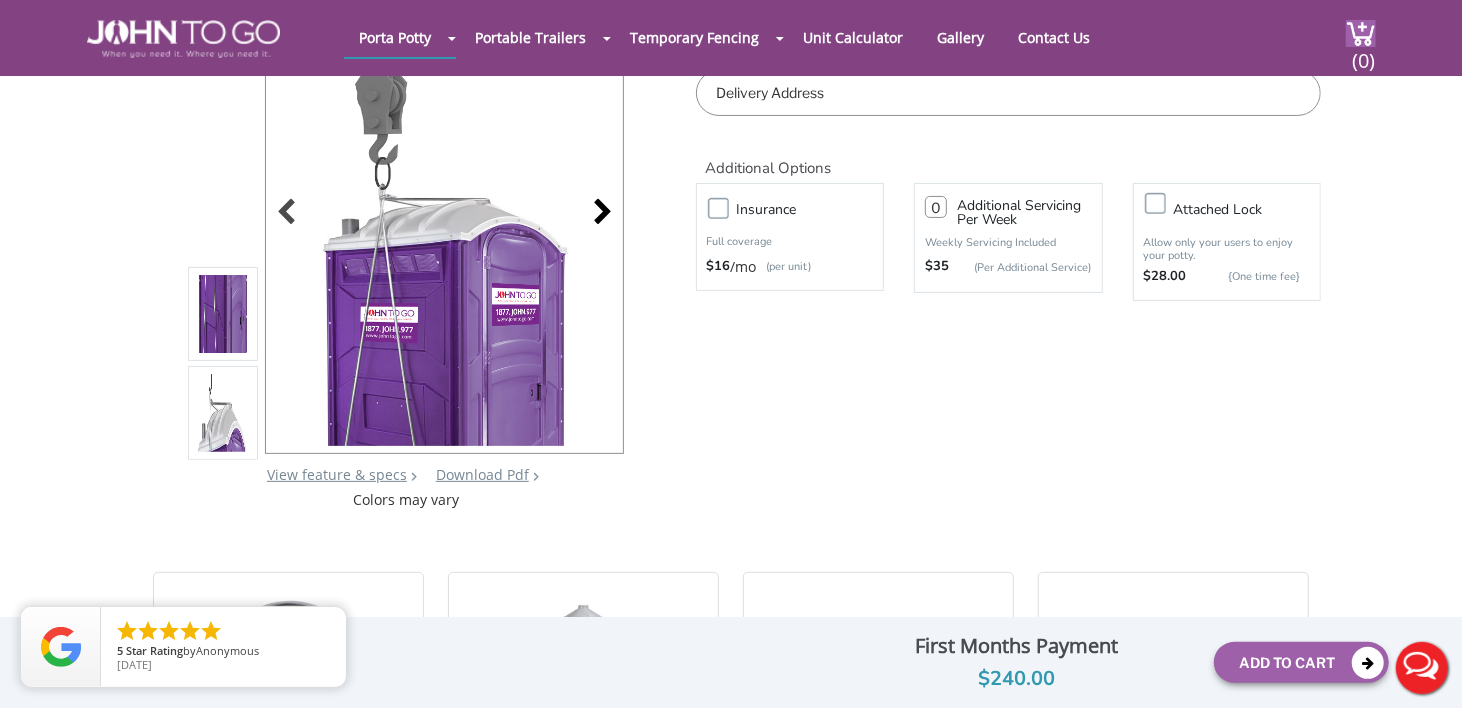 click at bounding box center [597, 214] 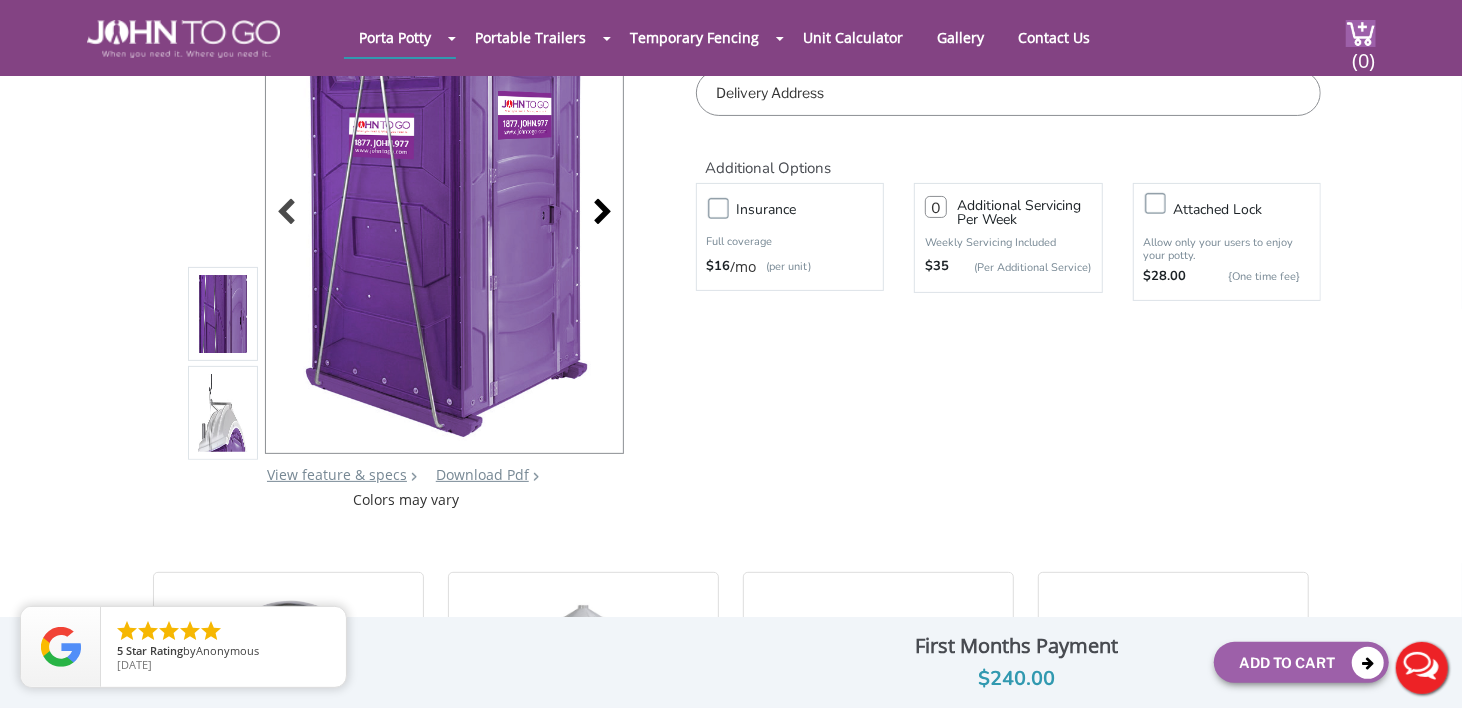 click at bounding box center (597, 214) 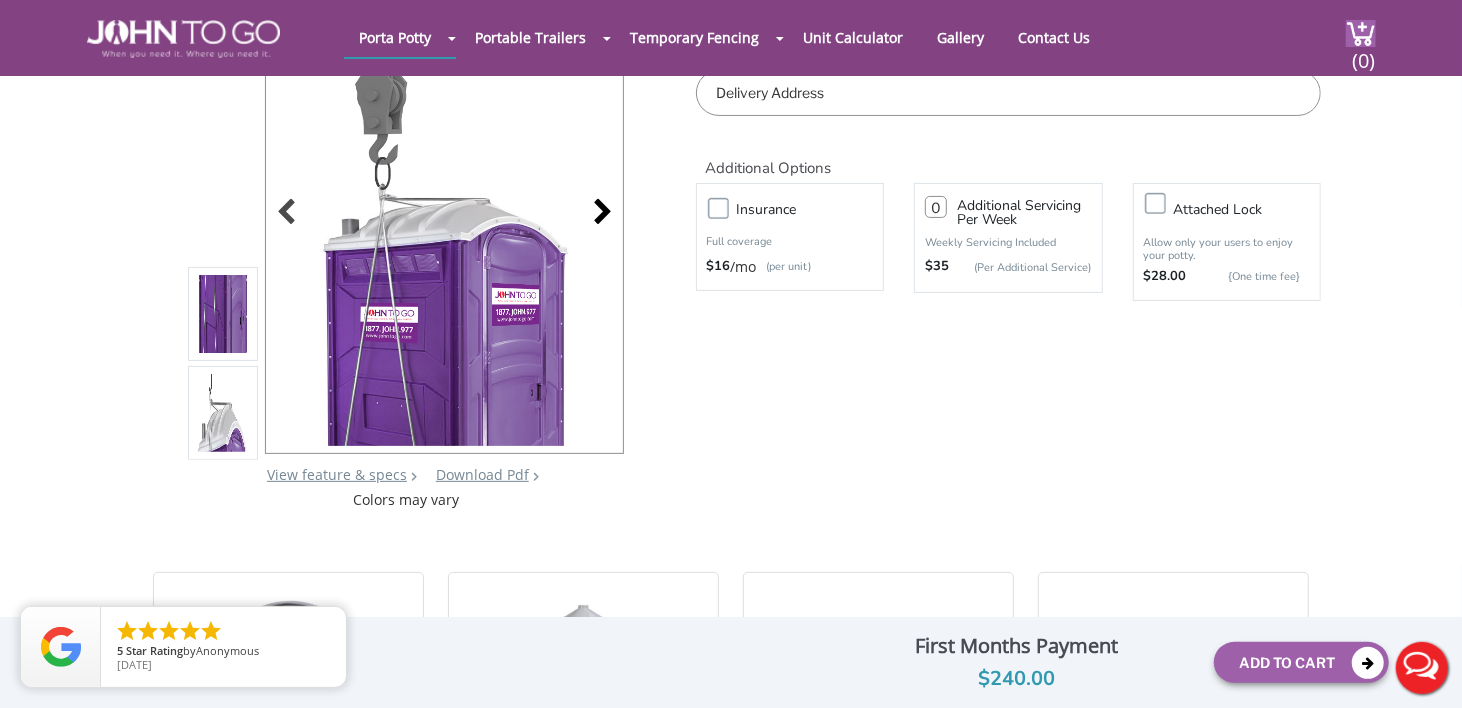 click at bounding box center [597, 214] 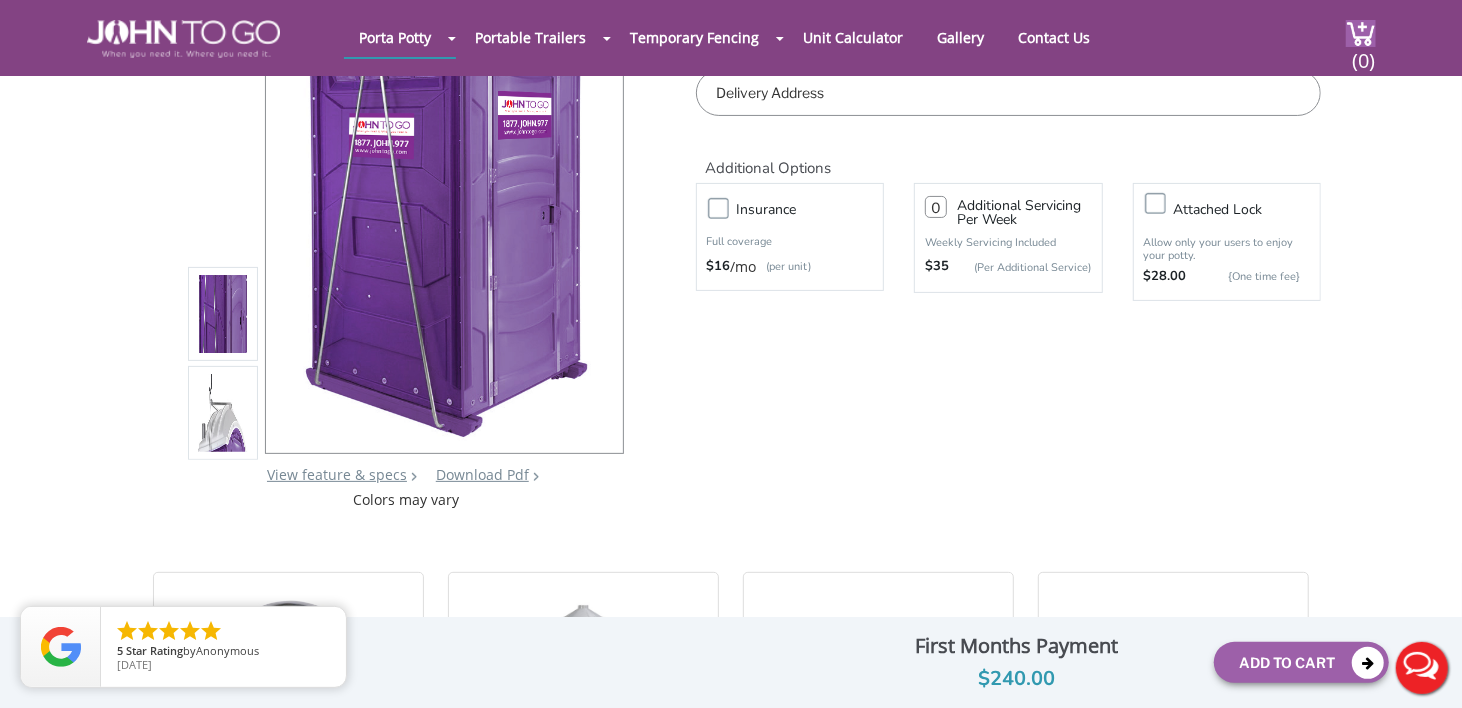click at bounding box center [444, 214] 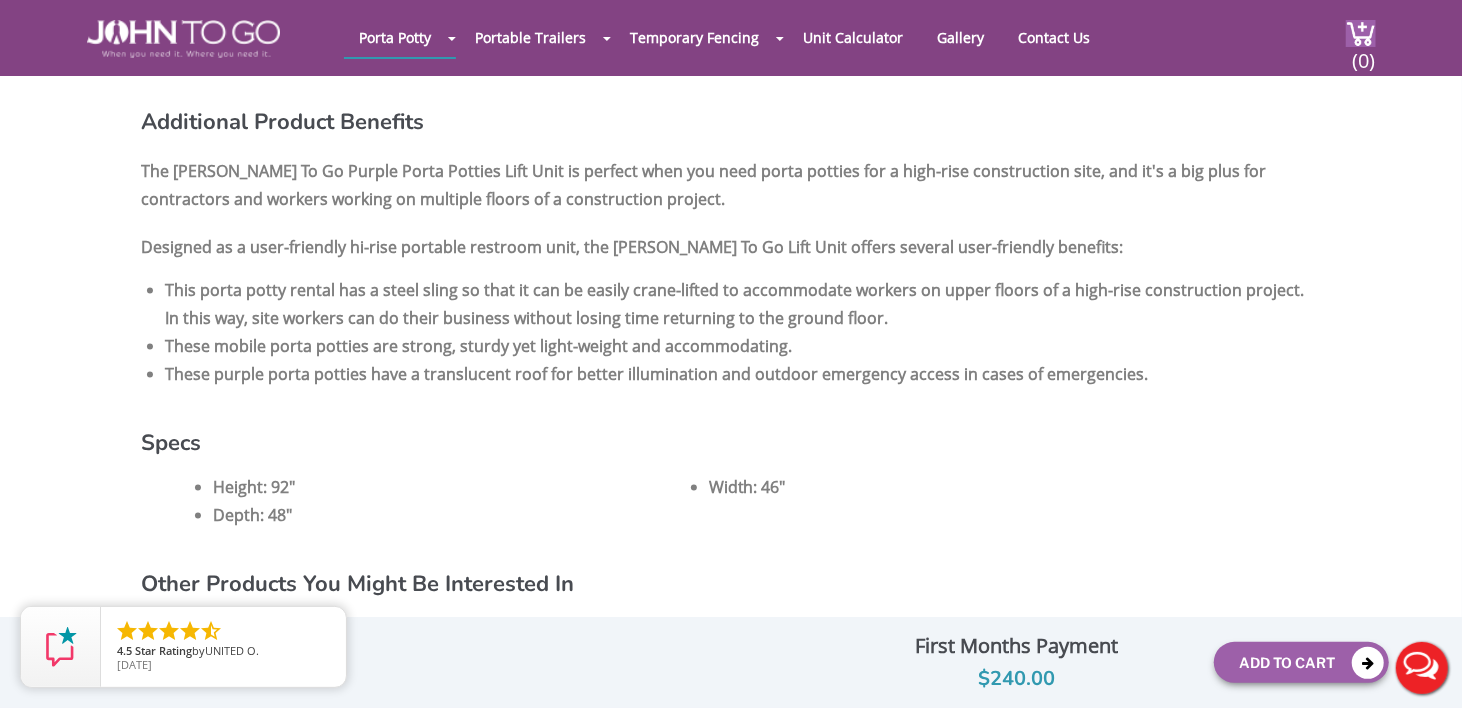 scroll, scrollTop: 1700, scrollLeft: 0, axis: vertical 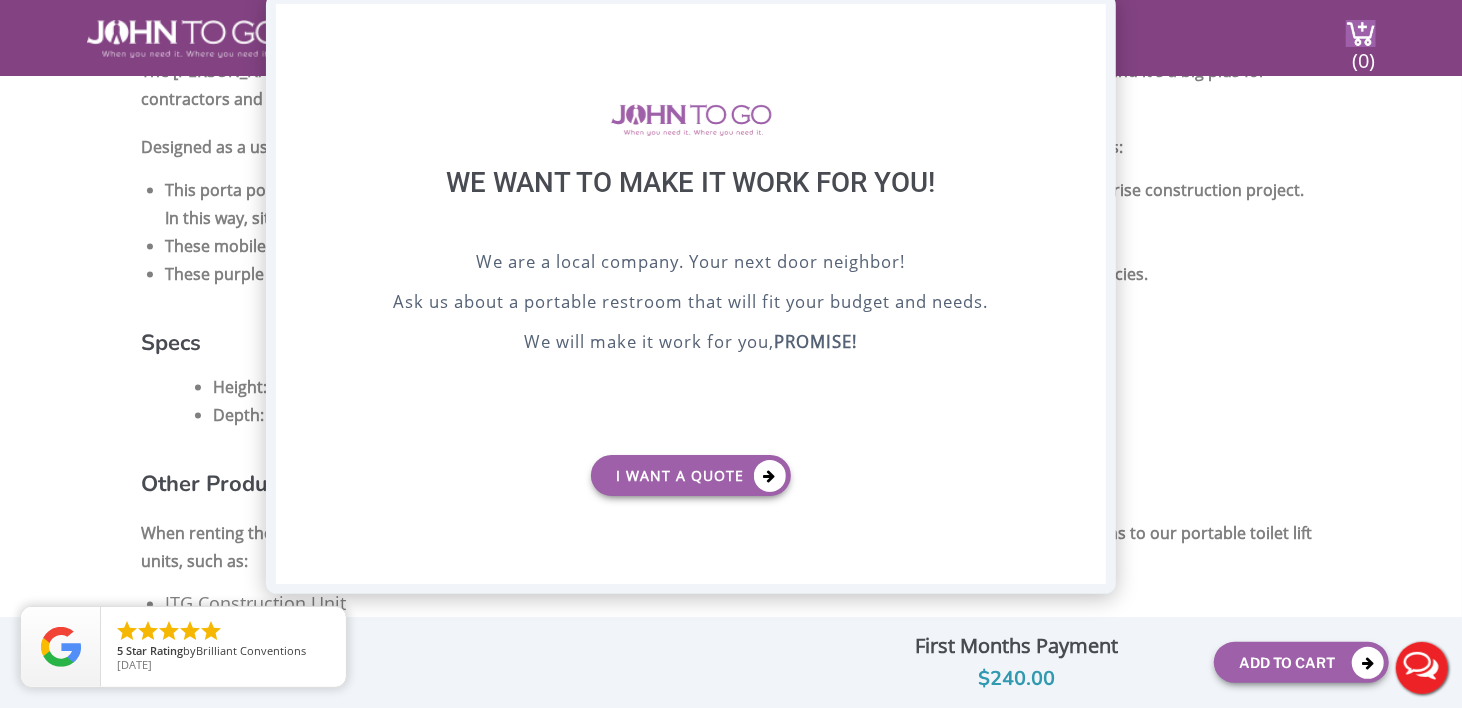 click on "X" at bounding box center [1090, 21] 